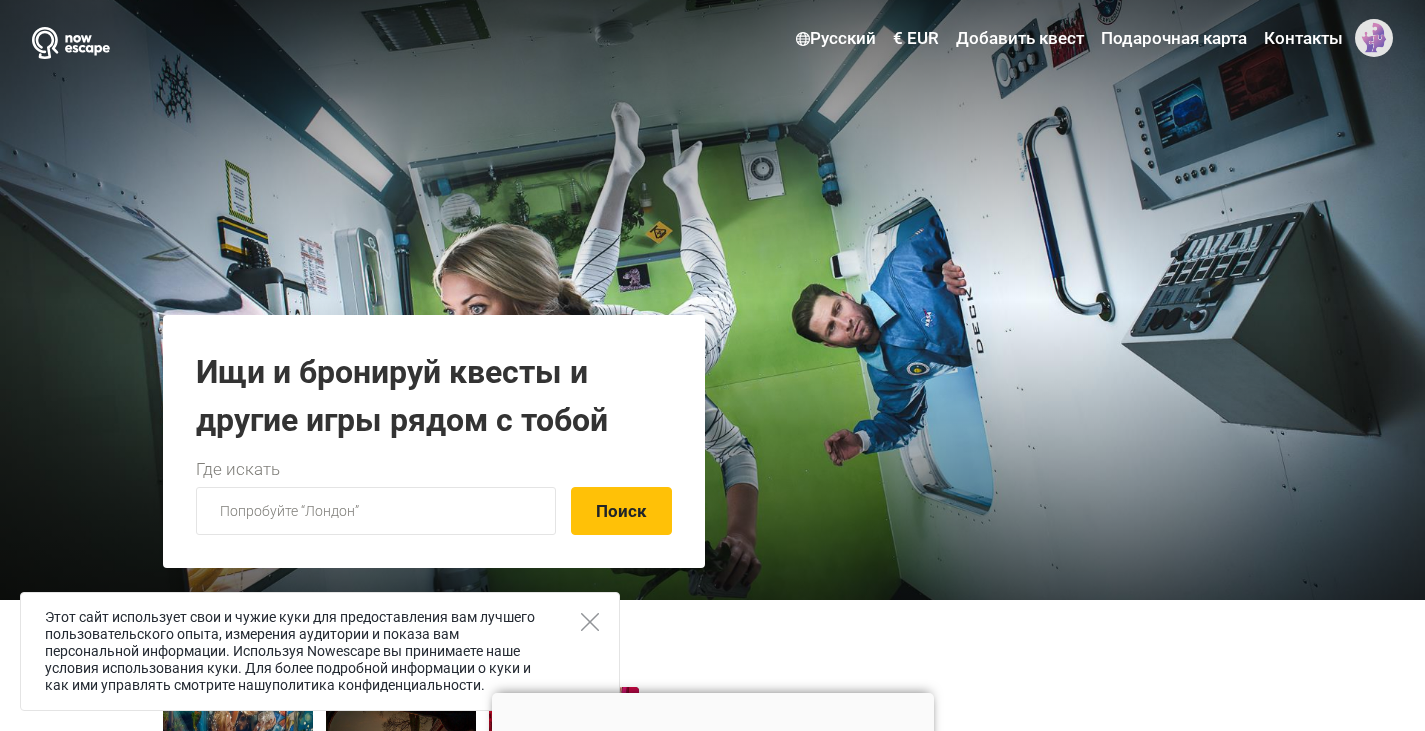 scroll, scrollTop: 0, scrollLeft: 0, axis: both 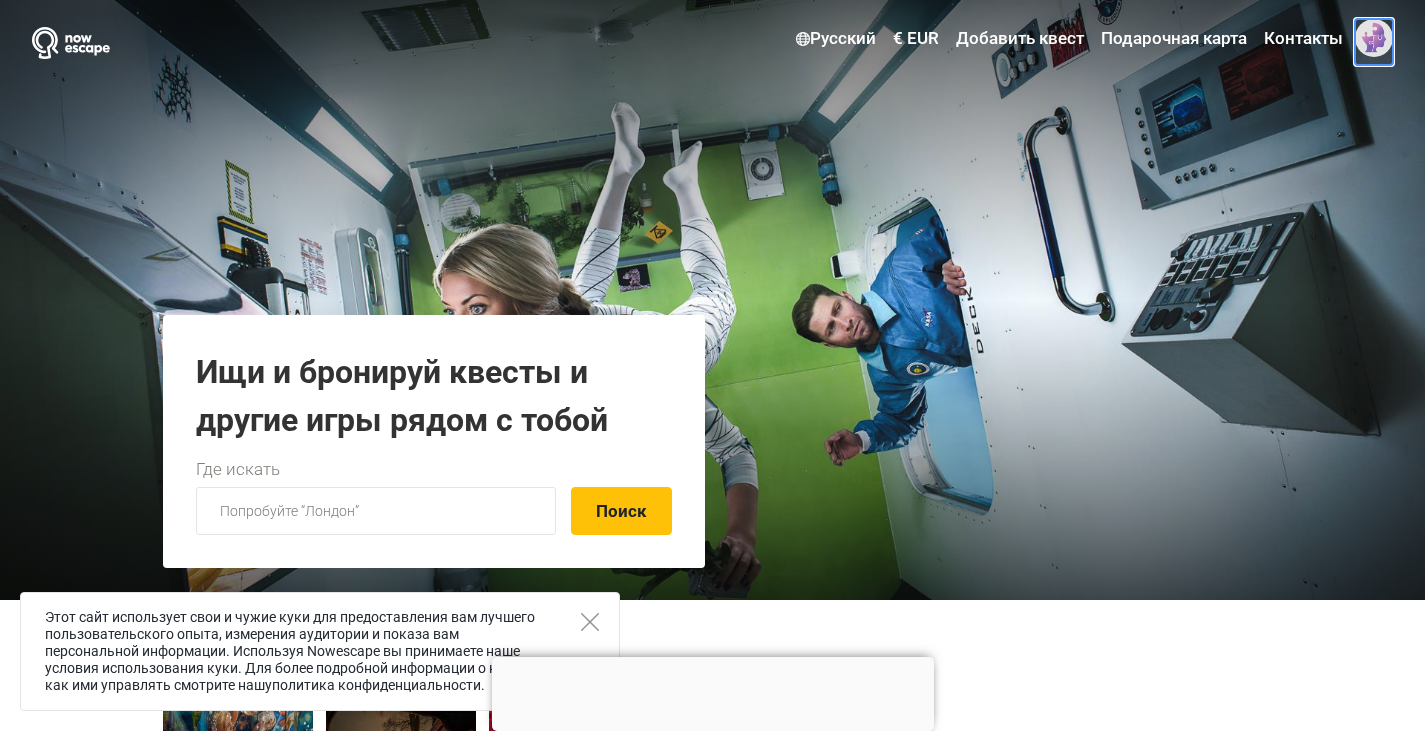 click at bounding box center [1374, 38] 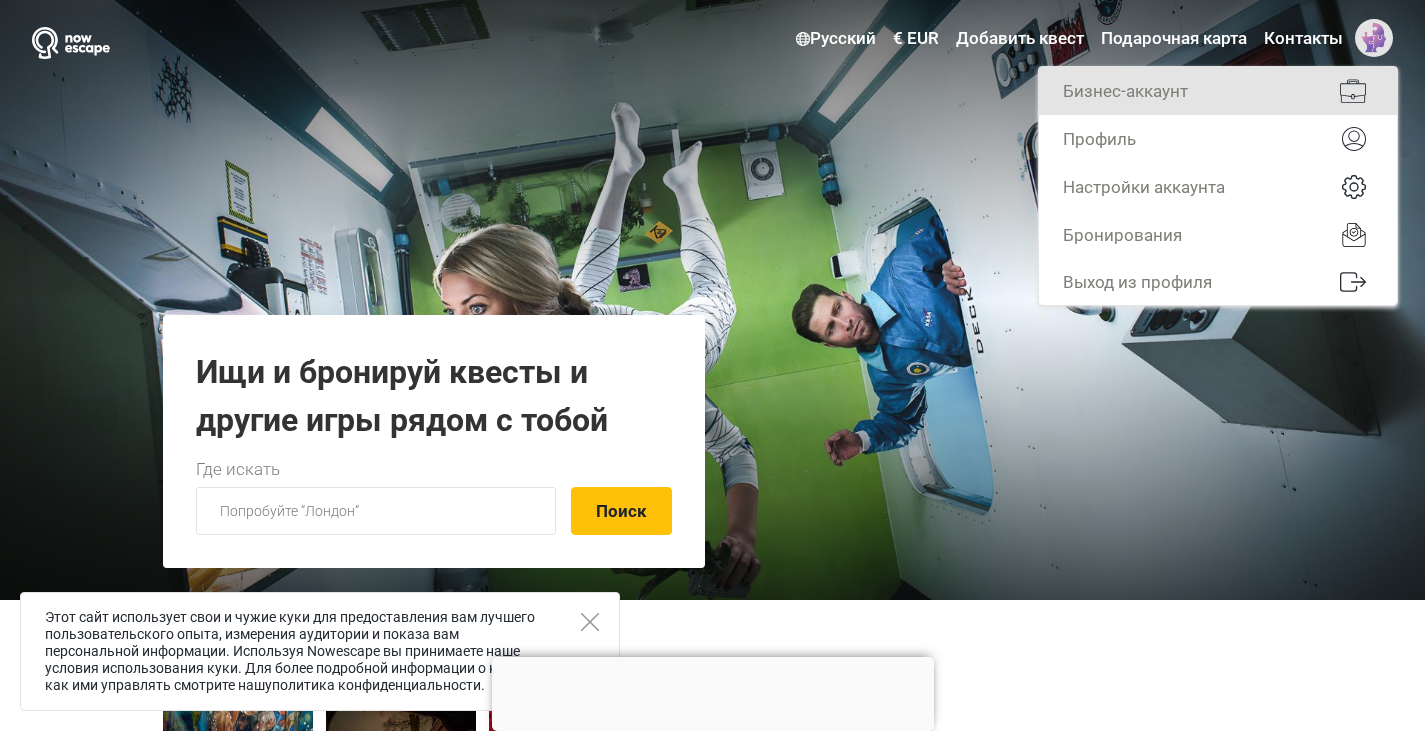 click on "Бизнес-аккаунт" at bounding box center [1218, 91] 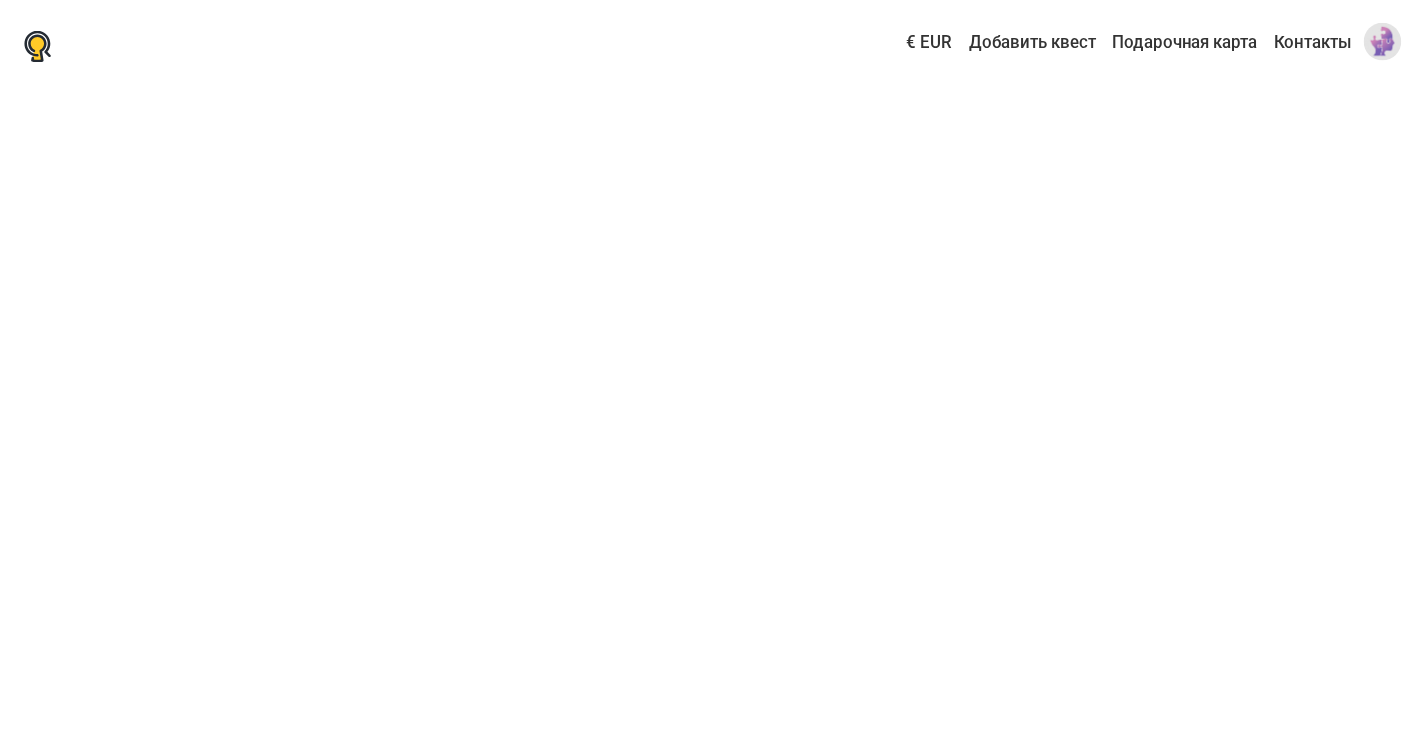 scroll, scrollTop: 0, scrollLeft: 0, axis: both 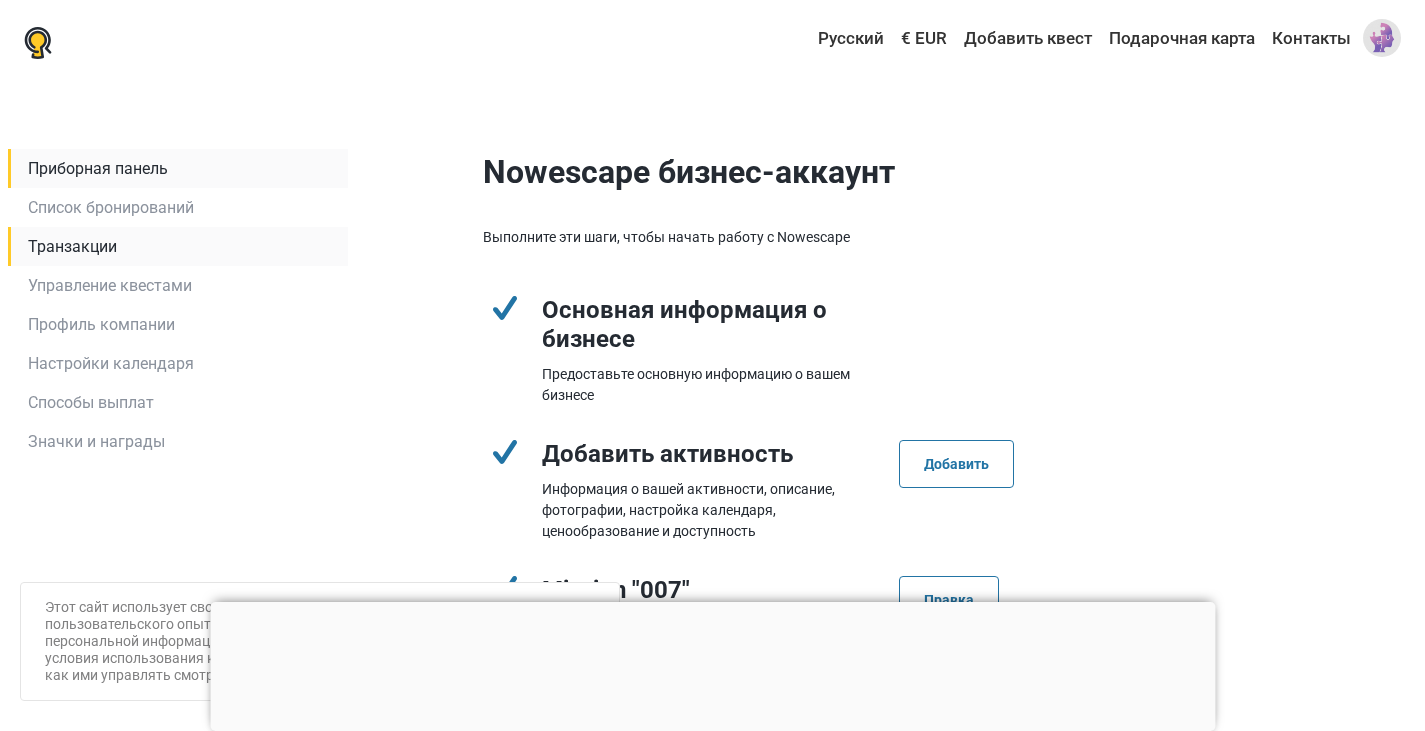 click on "Транзакции" at bounding box center (178, 246) 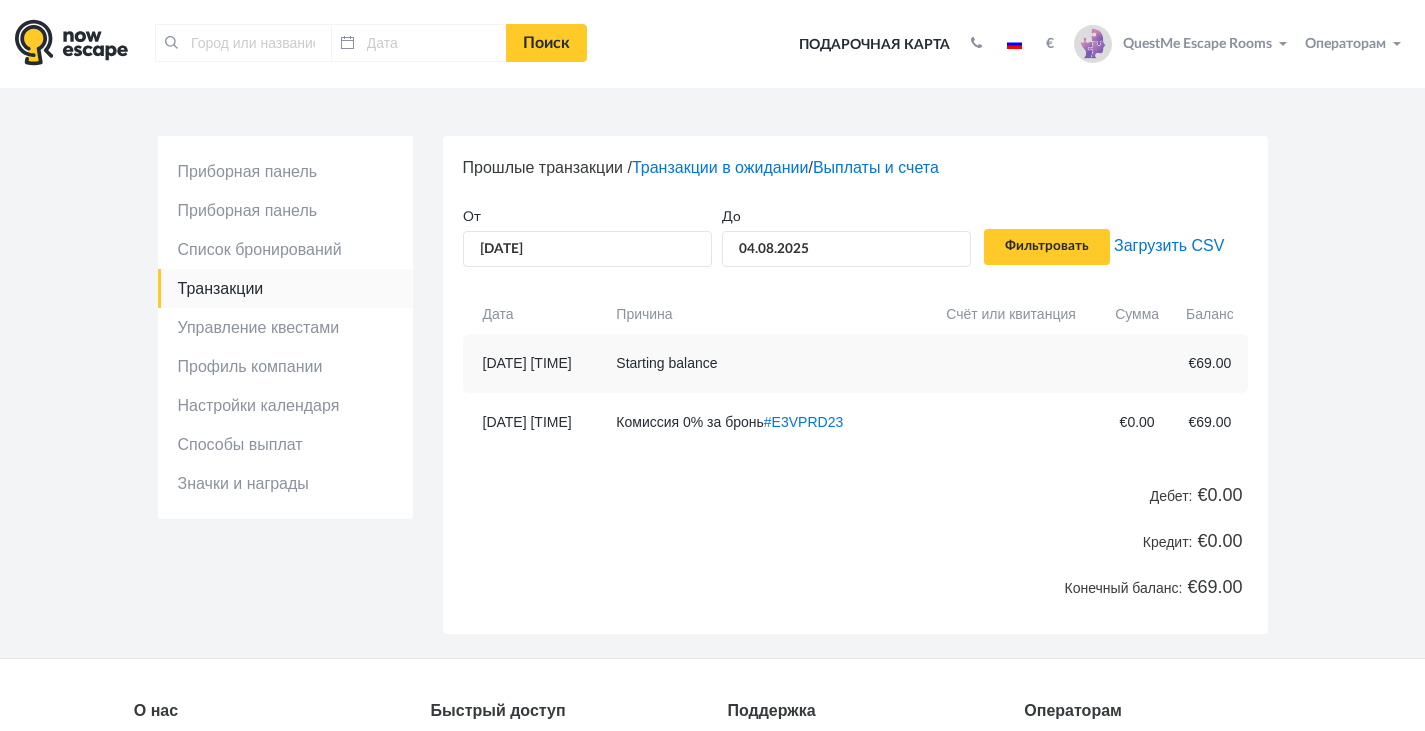 scroll, scrollTop: 0, scrollLeft: 0, axis: both 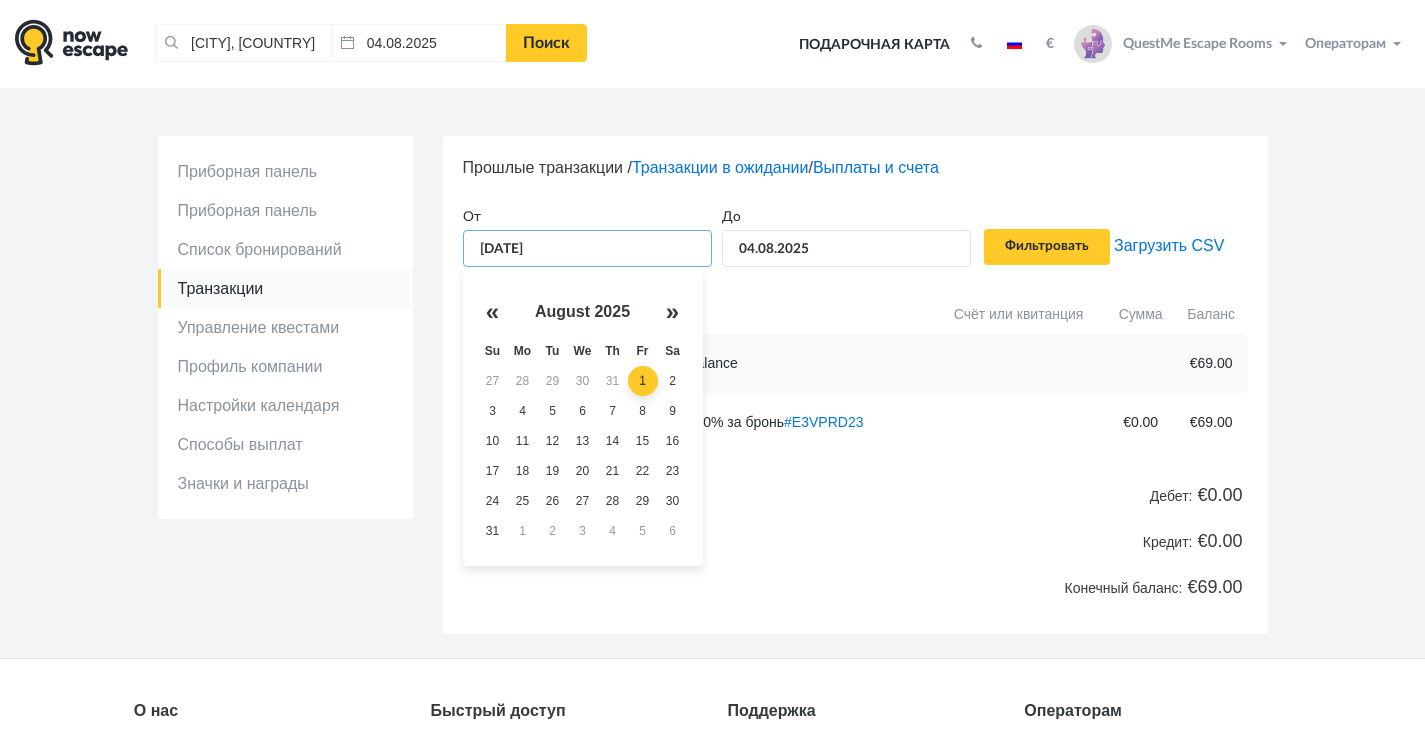 click on "01.08.2025" at bounding box center (587, 248) 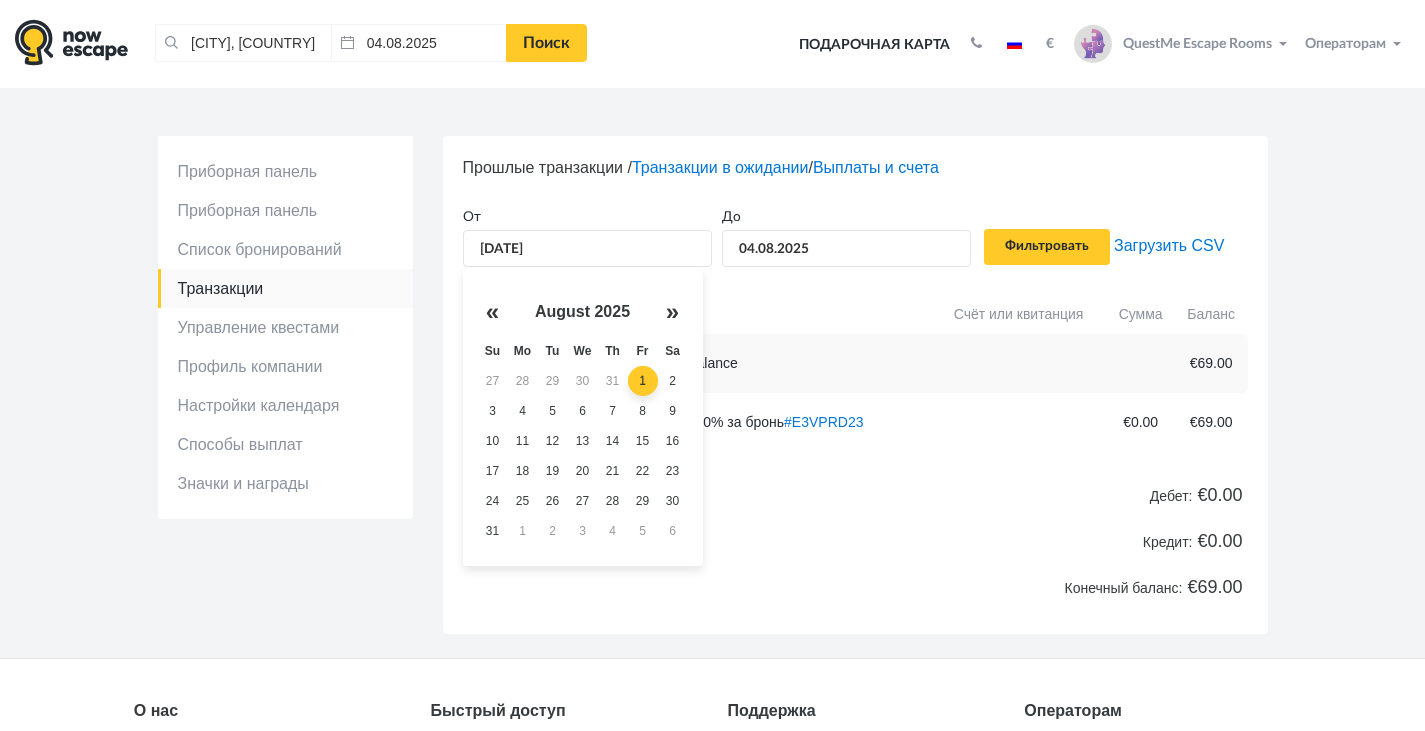 click on "«" at bounding box center (493, 312) 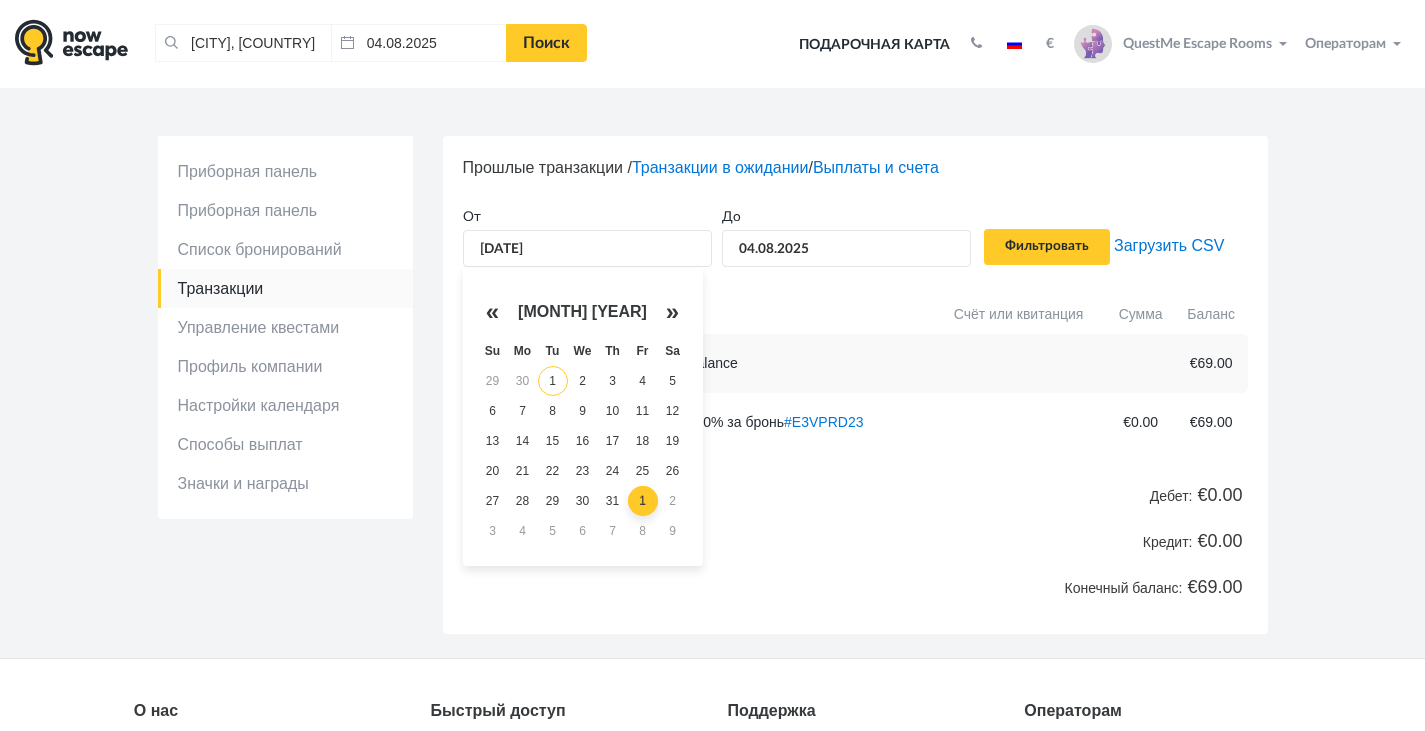 click on "1" at bounding box center (553, 381) 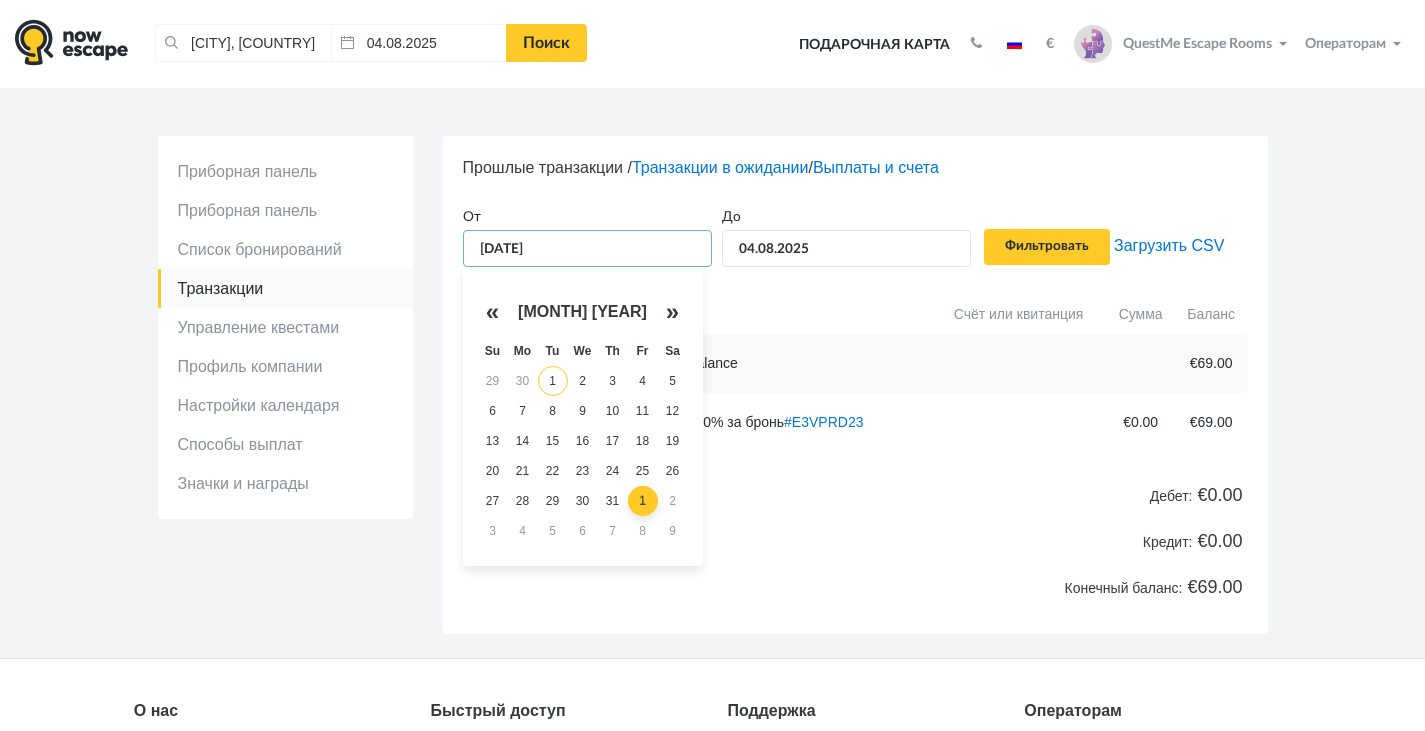 type on "01.07.2025" 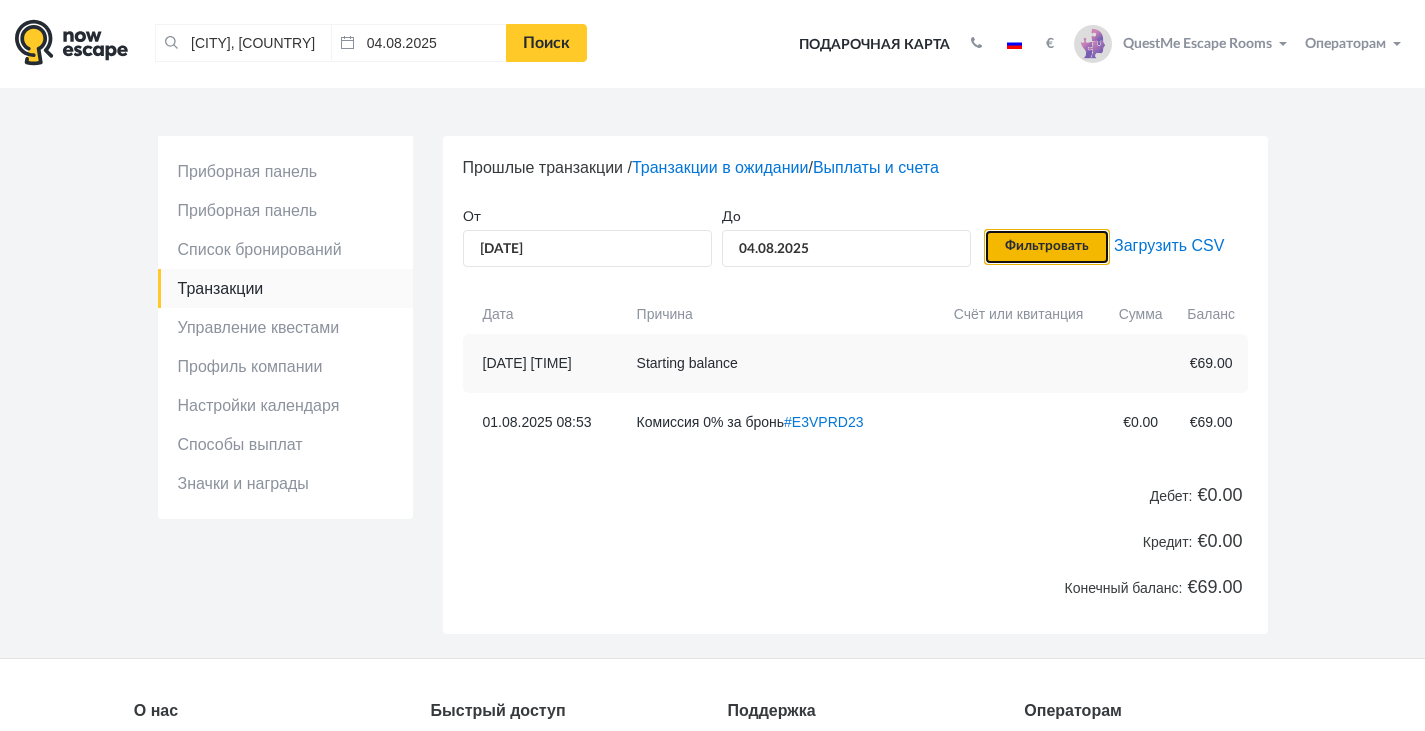 click on "Фильтровать" at bounding box center [1047, 247] 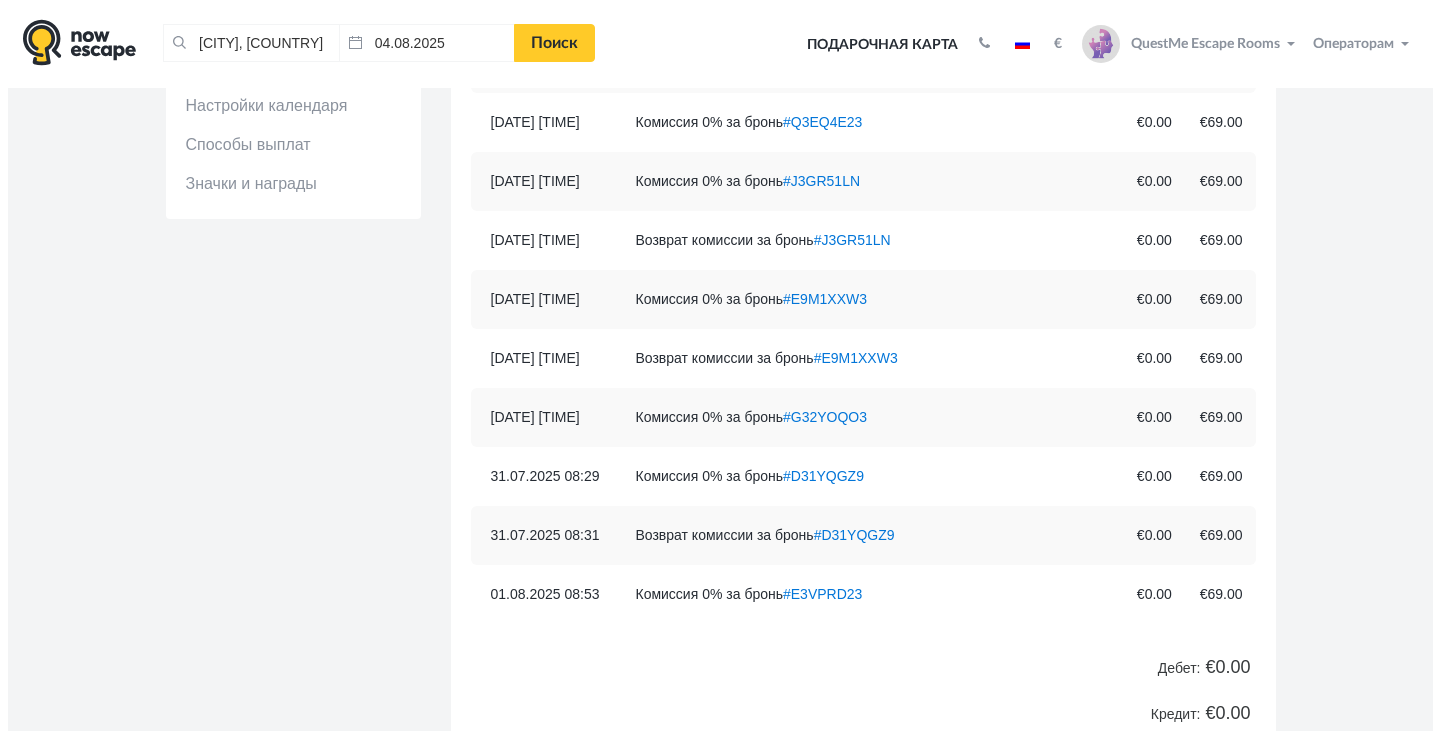 scroll, scrollTop: 200, scrollLeft: 0, axis: vertical 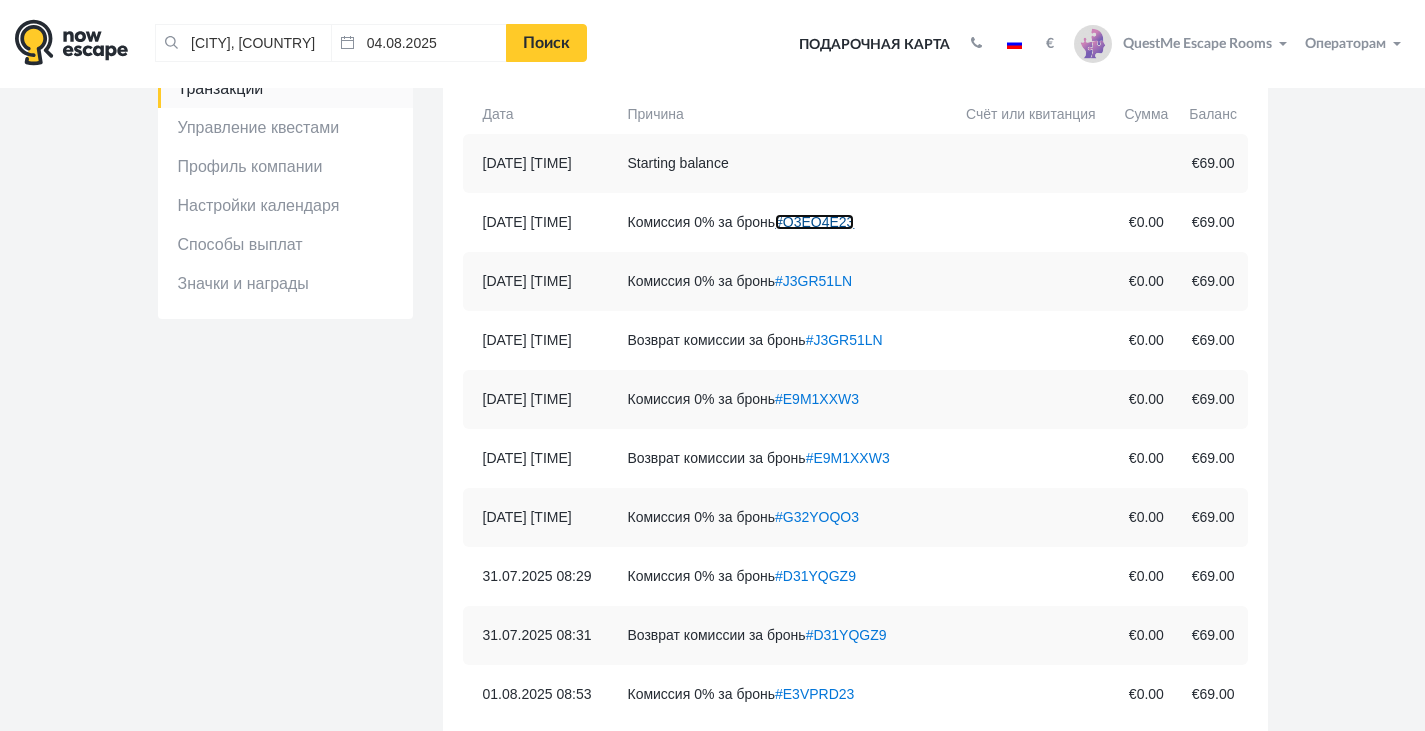 click on "#Q3EQ4E23" at bounding box center (814, 222) 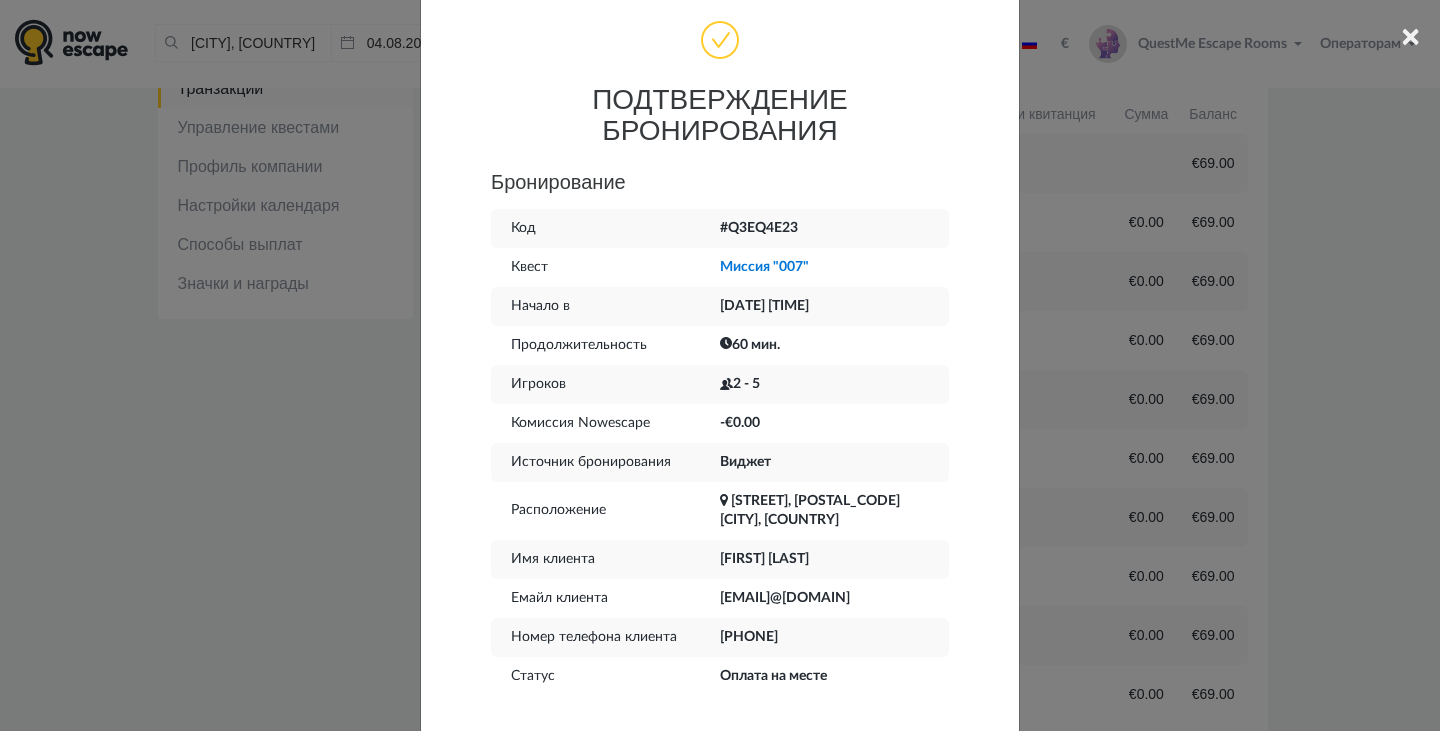 scroll, scrollTop: 73, scrollLeft: 0, axis: vertical 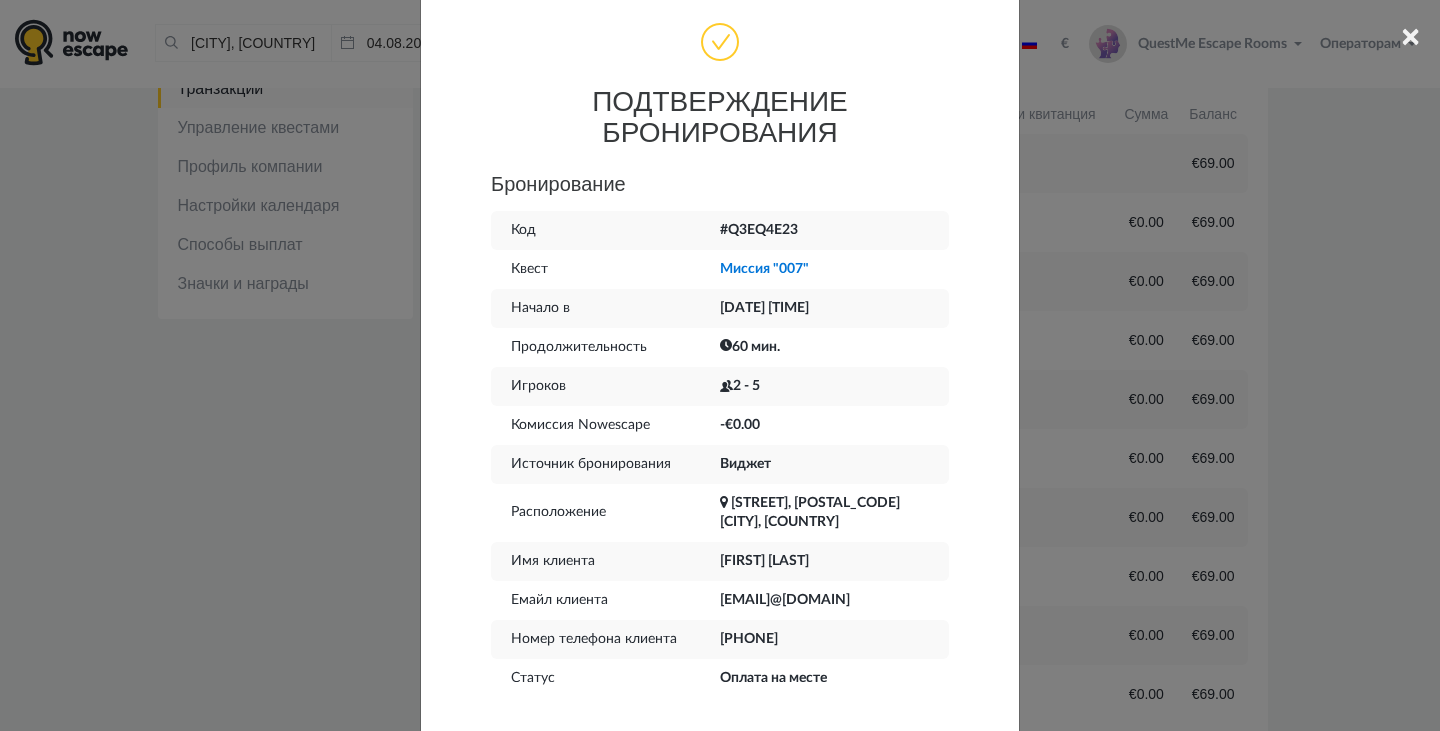 click on "×
ПОДТВЕРЖДЕНИЕ БРОНИРОВАНИЯ
Бронирование
Код
#Q3EQ4E23
Квест
Миссия "007"
Начало в
29.07.2025 17:00
Продолжительность
60 мин.
Игроков
-€0.00 Виджет" at bounding box center [720, 365] 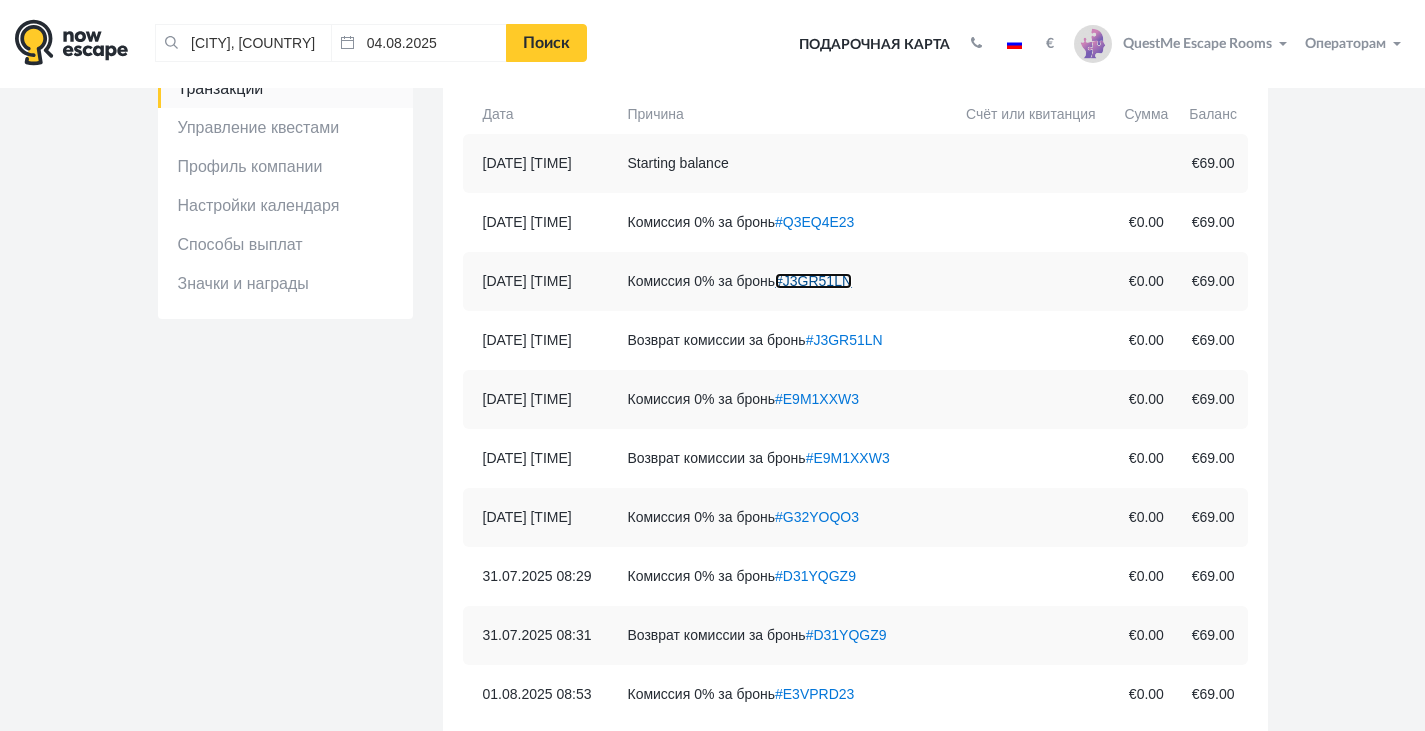 click on "#J3GR51LN" at bounding box center (813, 281) 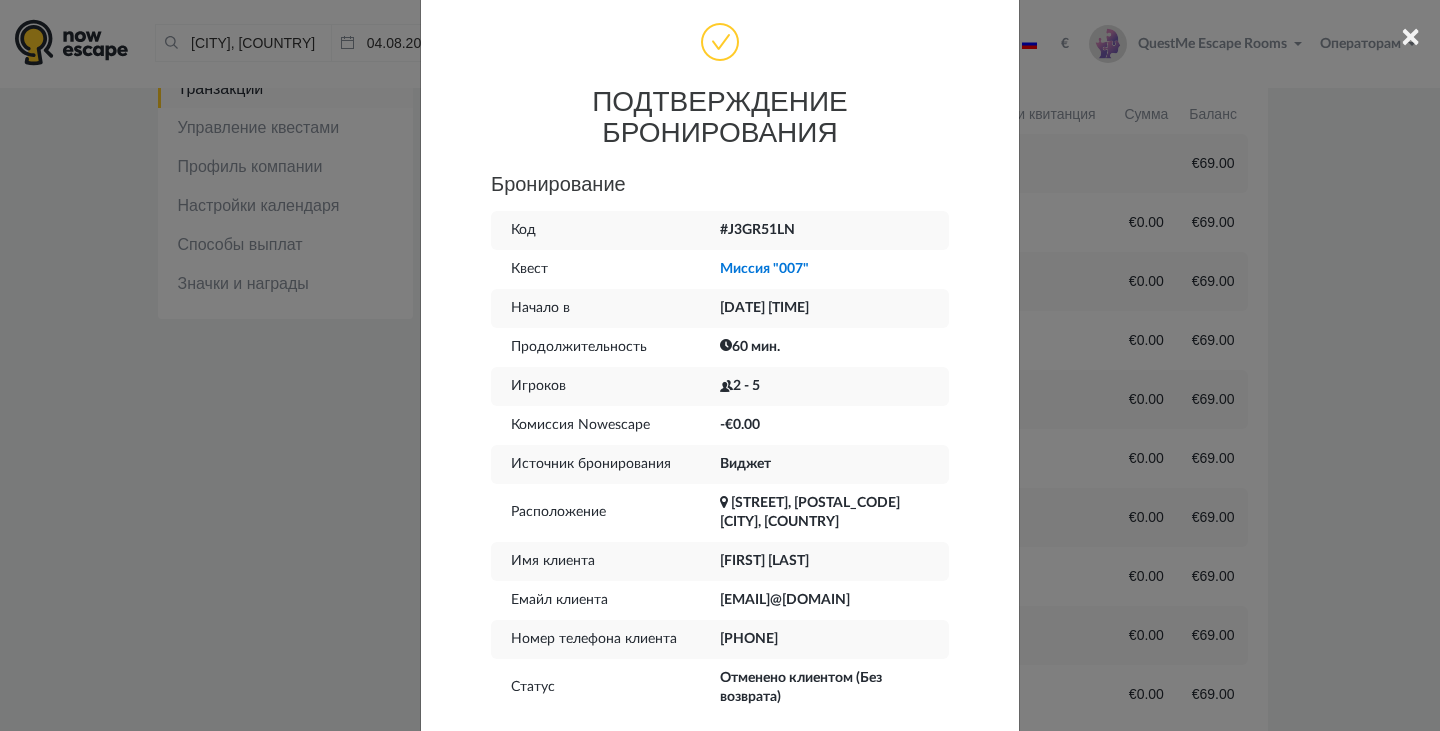 scroll, scrollTop: 0, scrollLeft: 0, axis: both 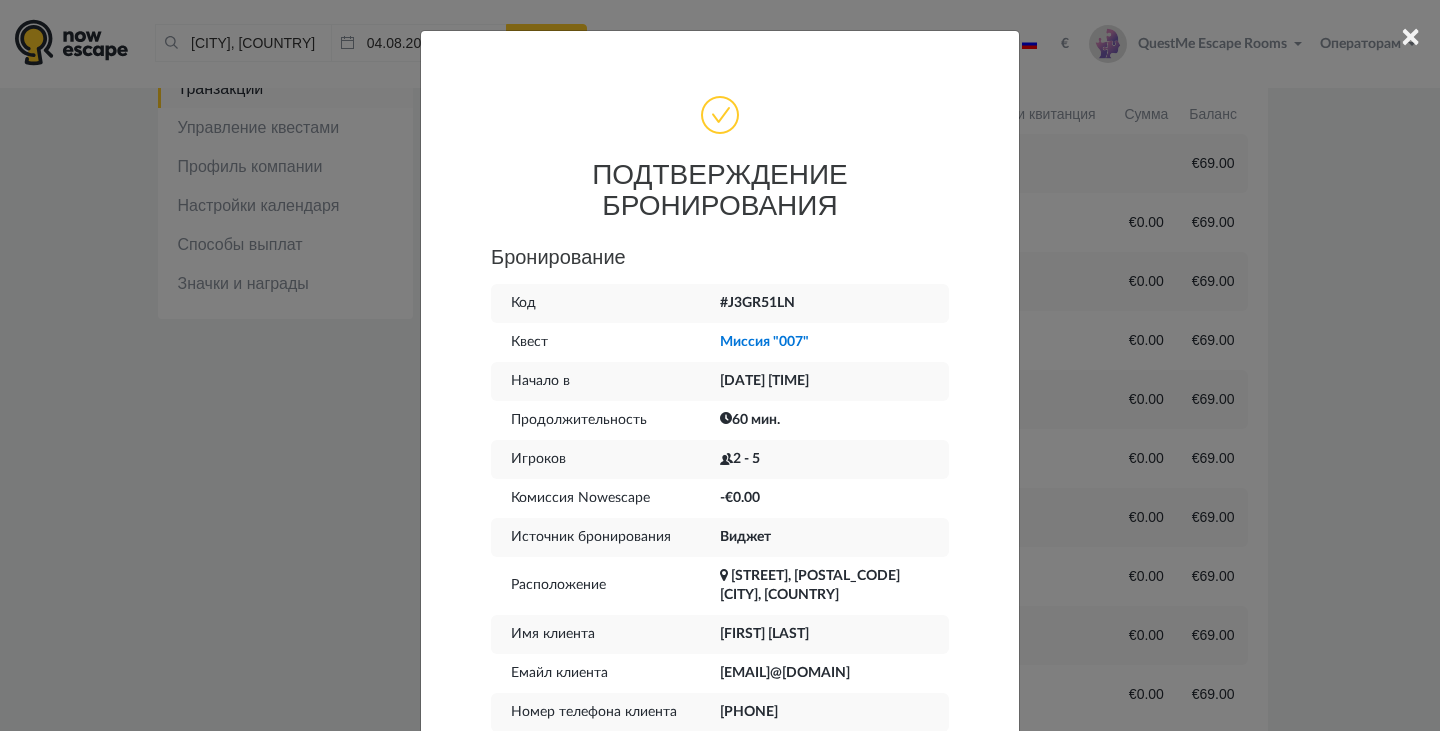 click on "×
ПОДТВЕРЖДЕНИЕ БРОНИРОВАНИЯ
Бронирование
Код
#J3GR51LN
Квест
Миссия "007"
Начало в
15.07.2025 17:00
Продолжительность
60 мин.
Игроков
-€0.00 Виджет" at bounding box center (720, 365) 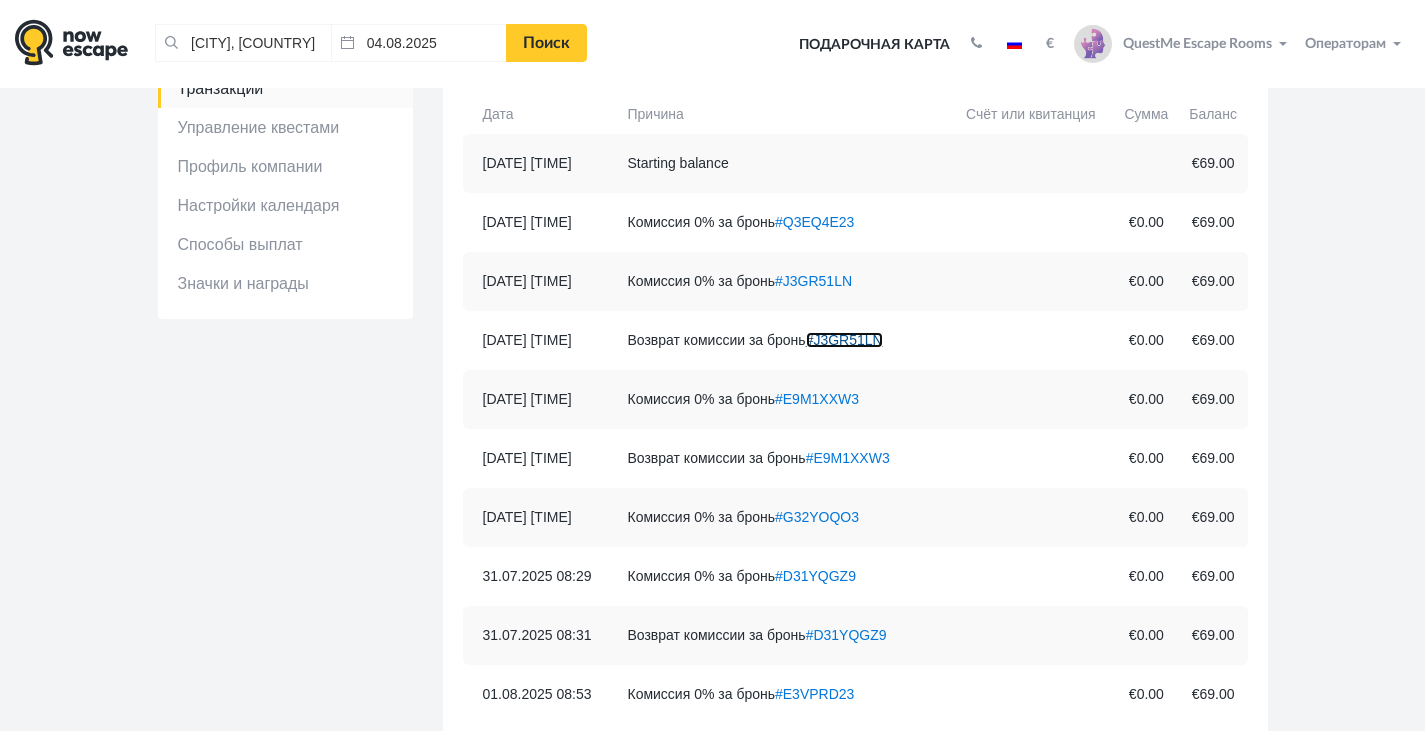 click on "#J3GR51LN" at bounding box center (844, 340) 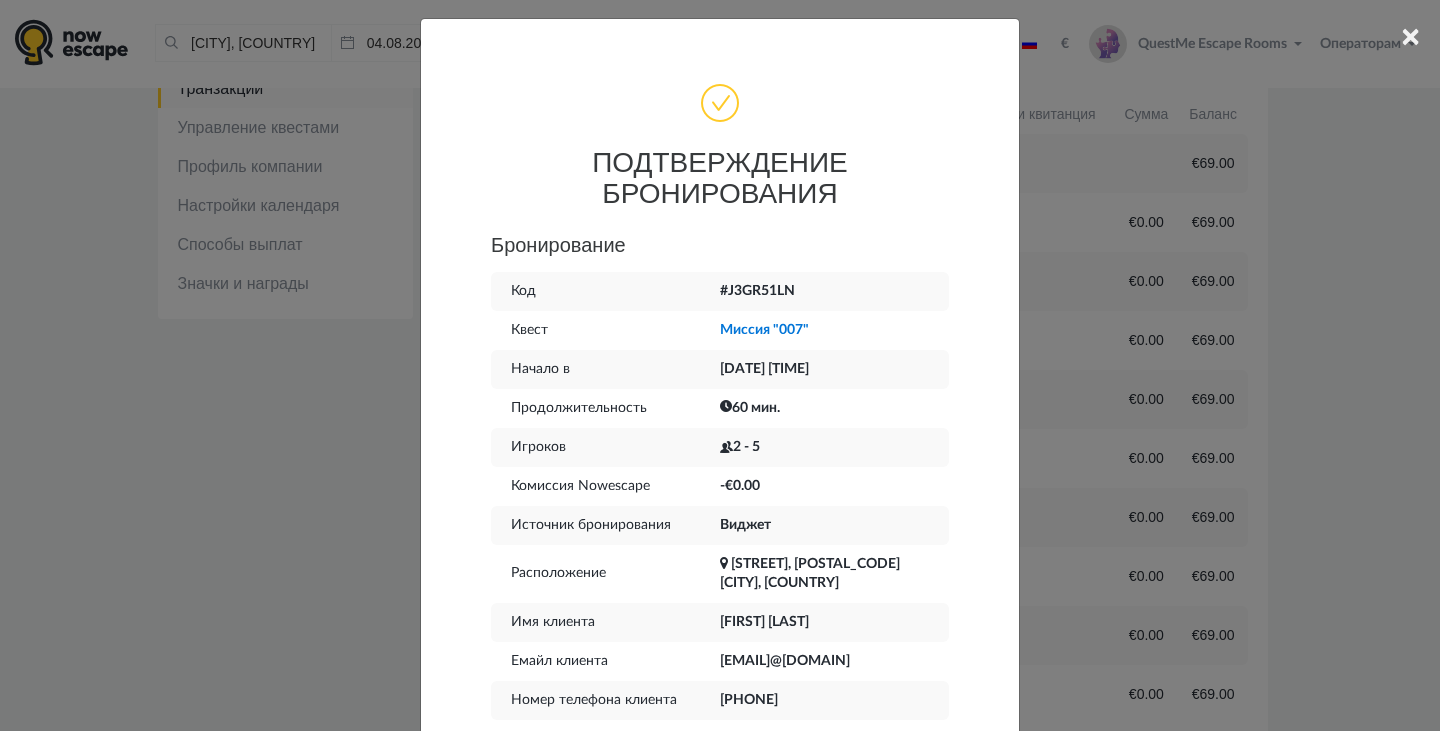 scroll, scrollTop: 0, scrollLeft: 0, axis: both 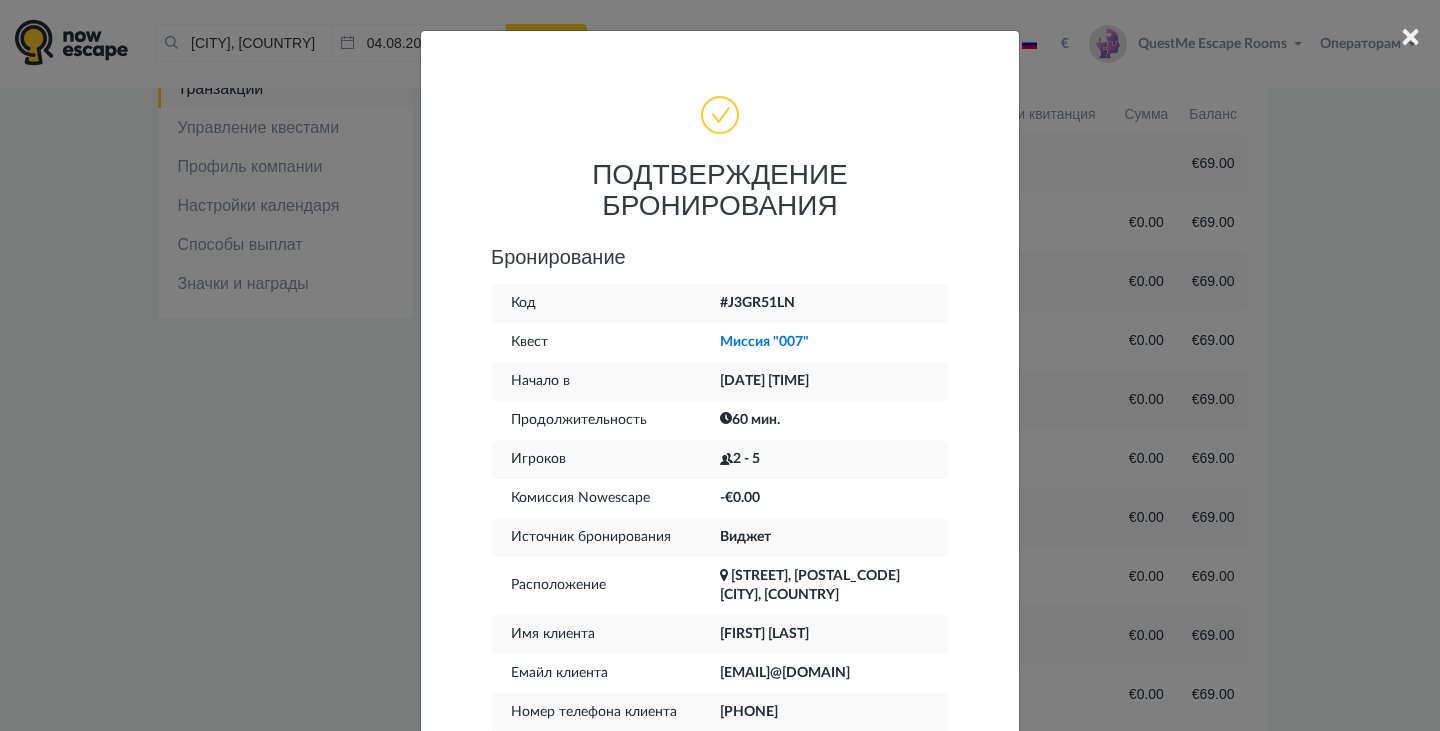 drag, startPoint x: 1422, startPoint y: 390, endPoint x: 1409, endPoint y: 390, distance: 13 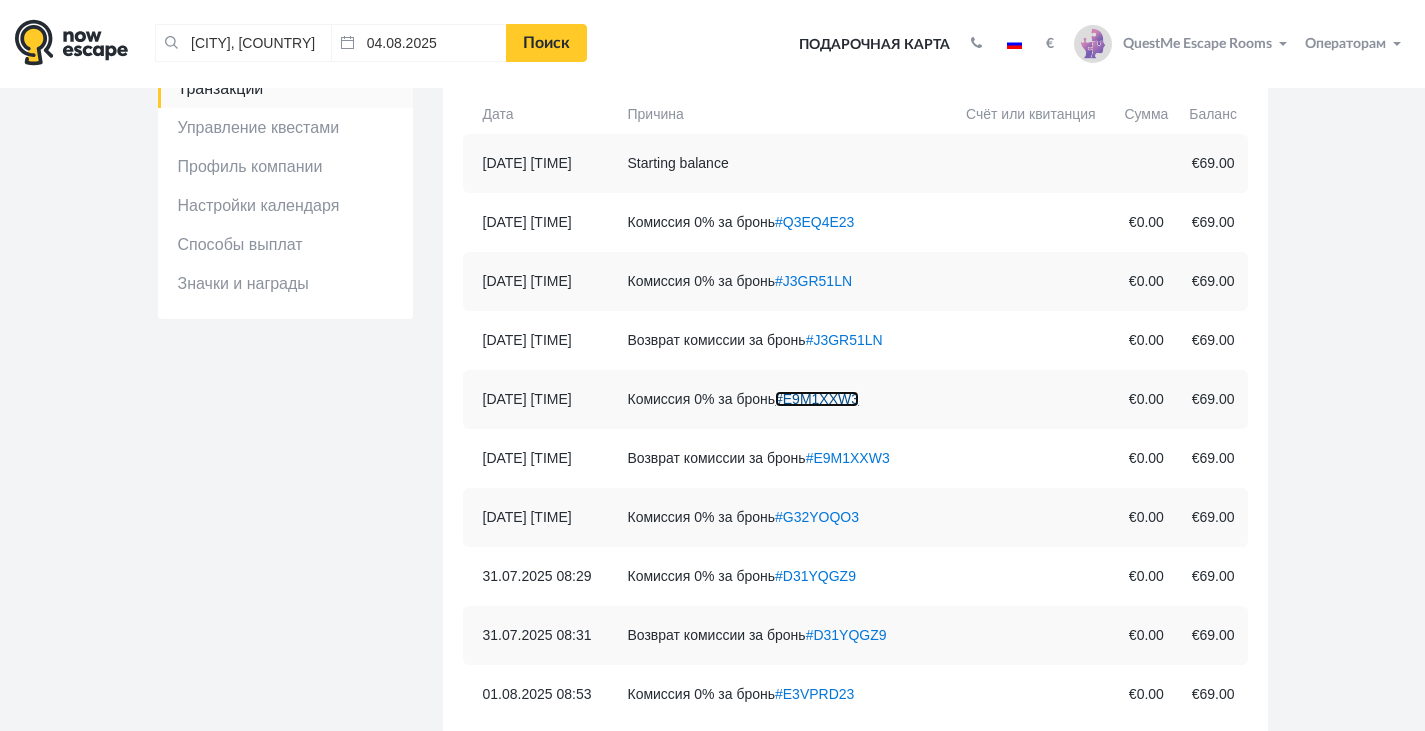 click on "#E9M1XXW3" at bounding box center [817, 399] 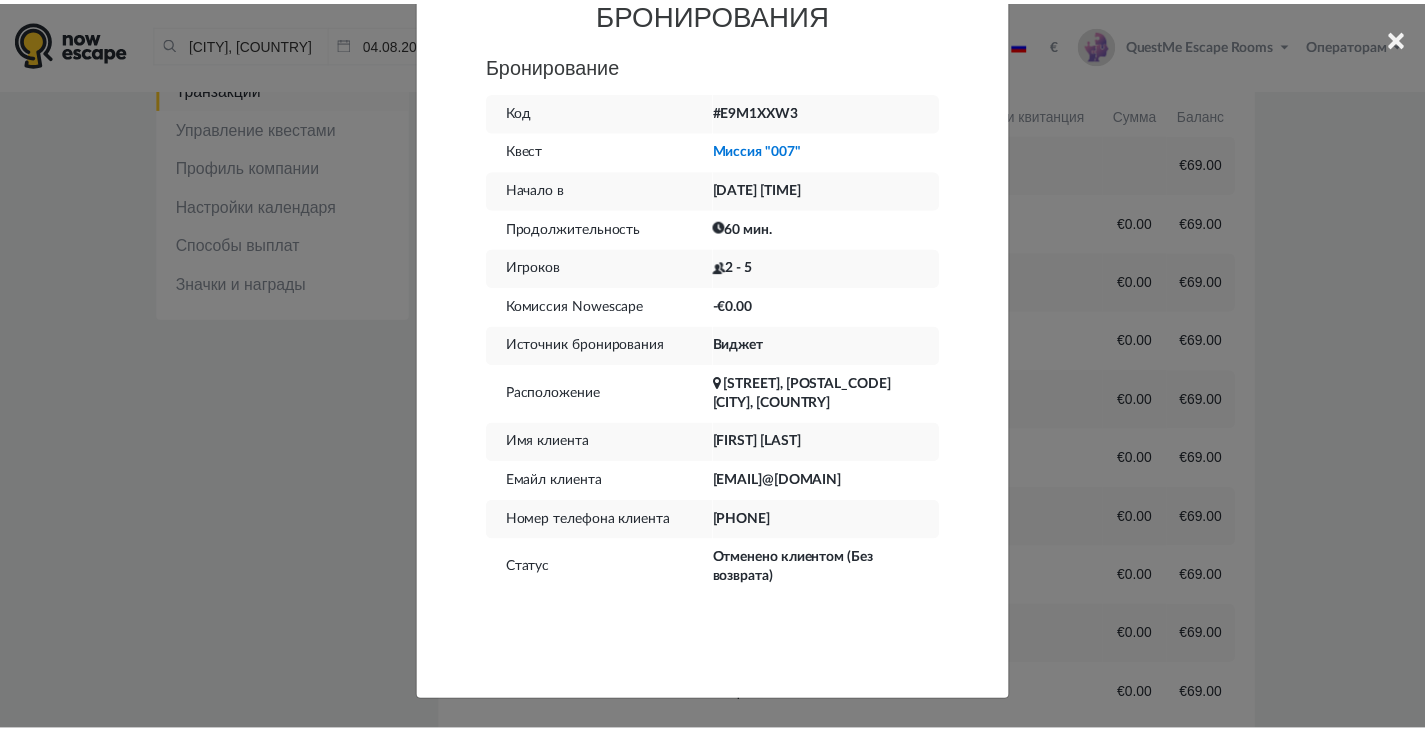 scroll, scrollTop: 92, scrollLeft: 0, axis: vertical 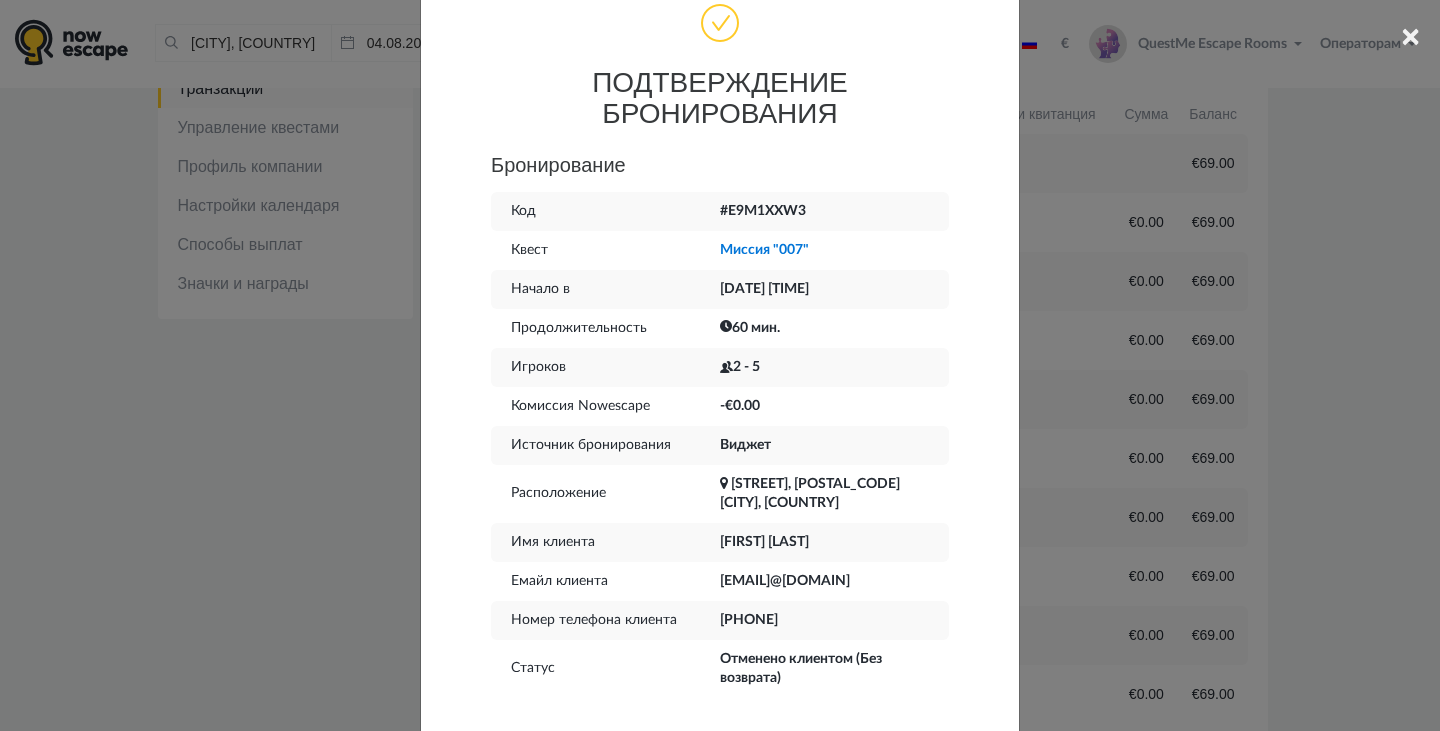 click on "×
ПОДТВЕРЖДЕНИЕ БРОНИРОВАНИЯ
Бронирование
Код
#E9M1XXW3
Квест
Миссия "007"
Начало в
[DD].[MM].[YYYY] [HH]:[MM]
Продолжительность
60 мин.
Игроков
-€0.00 Виджет" at bounding box center (720, 365) 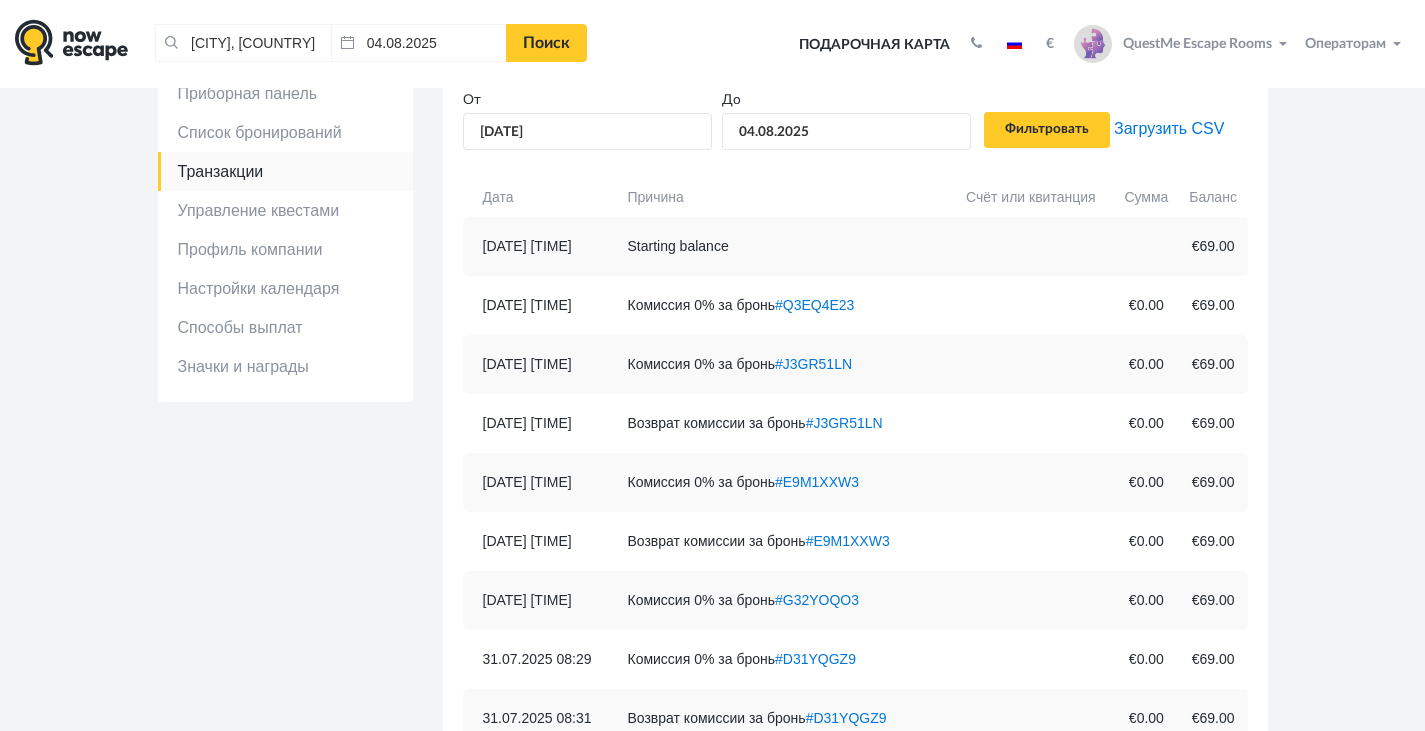 scroll, scrollTop: 0, scrollLeft: 0, axis: both 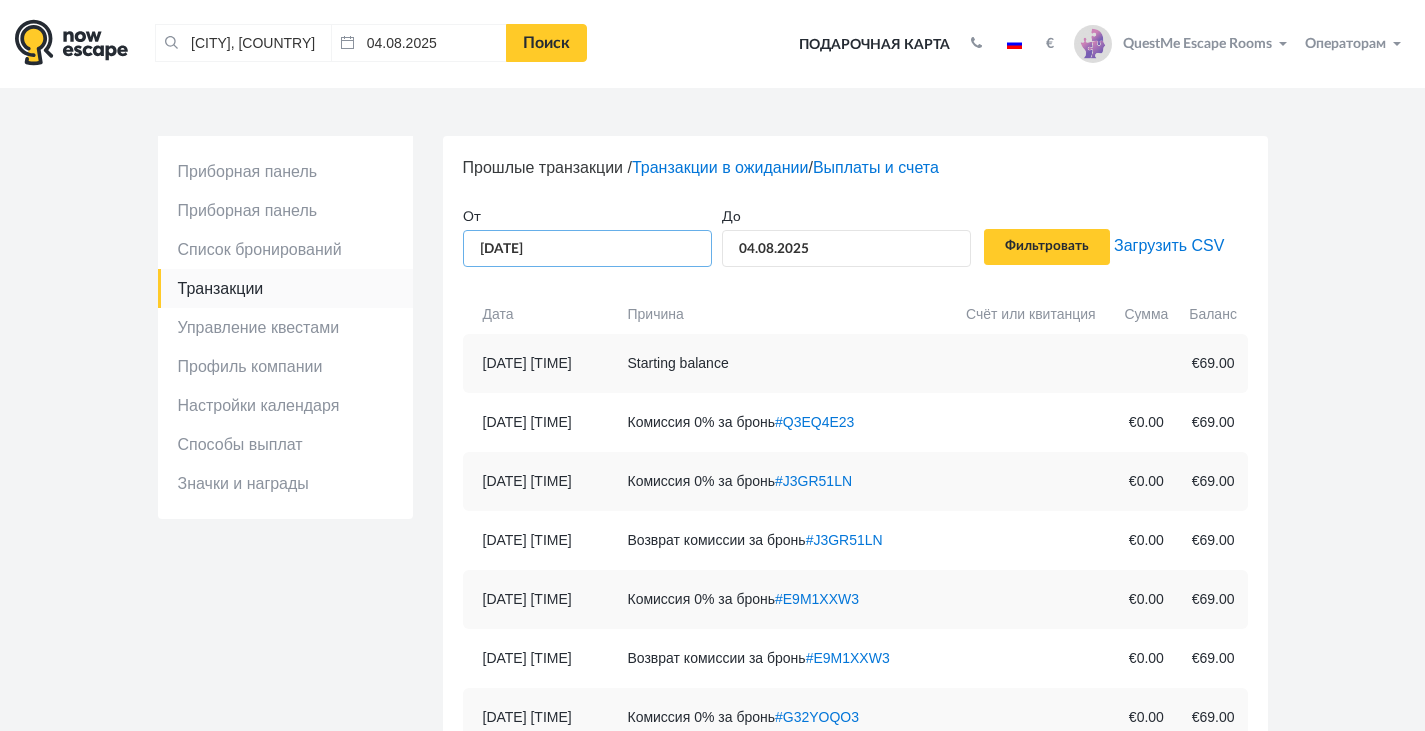 click on "01.07.2025" at bounding box center [587, 248] 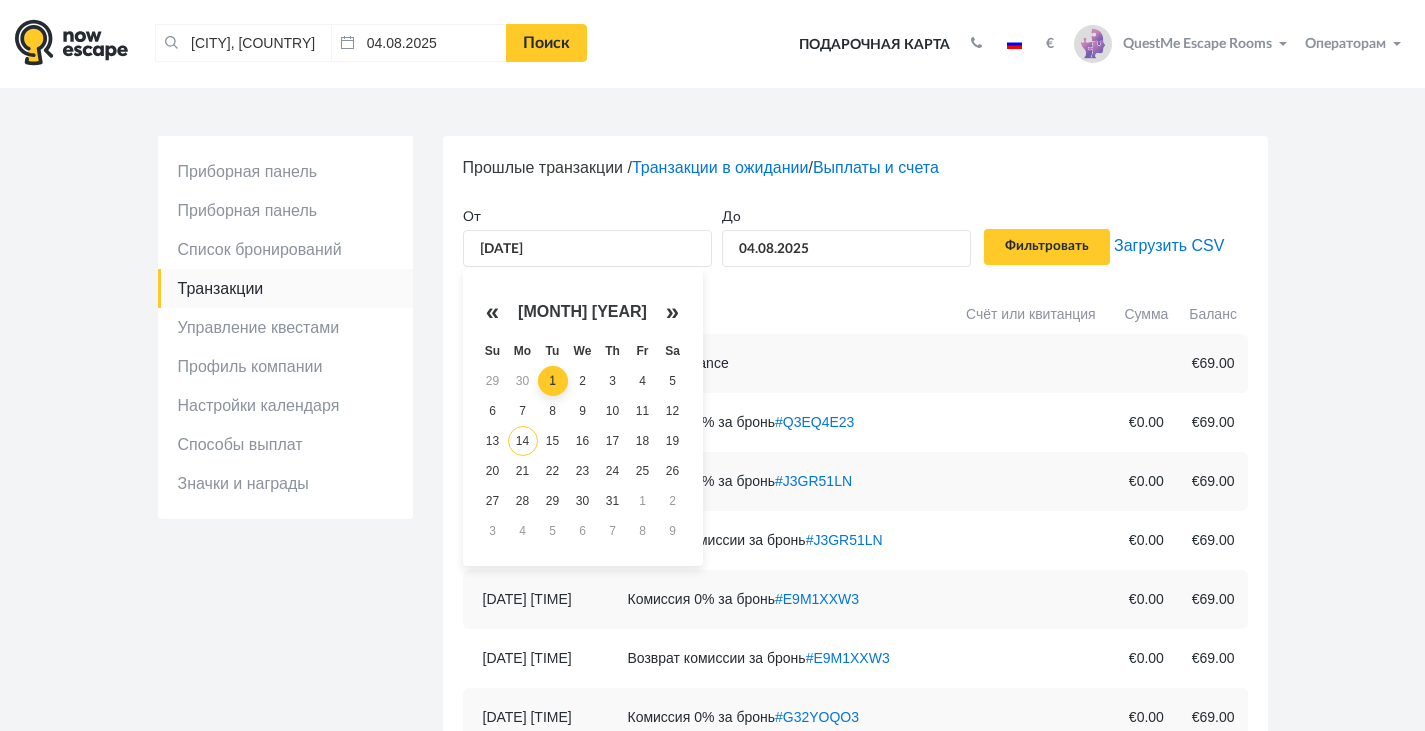 click on "14" at bounding box center (523, 441) 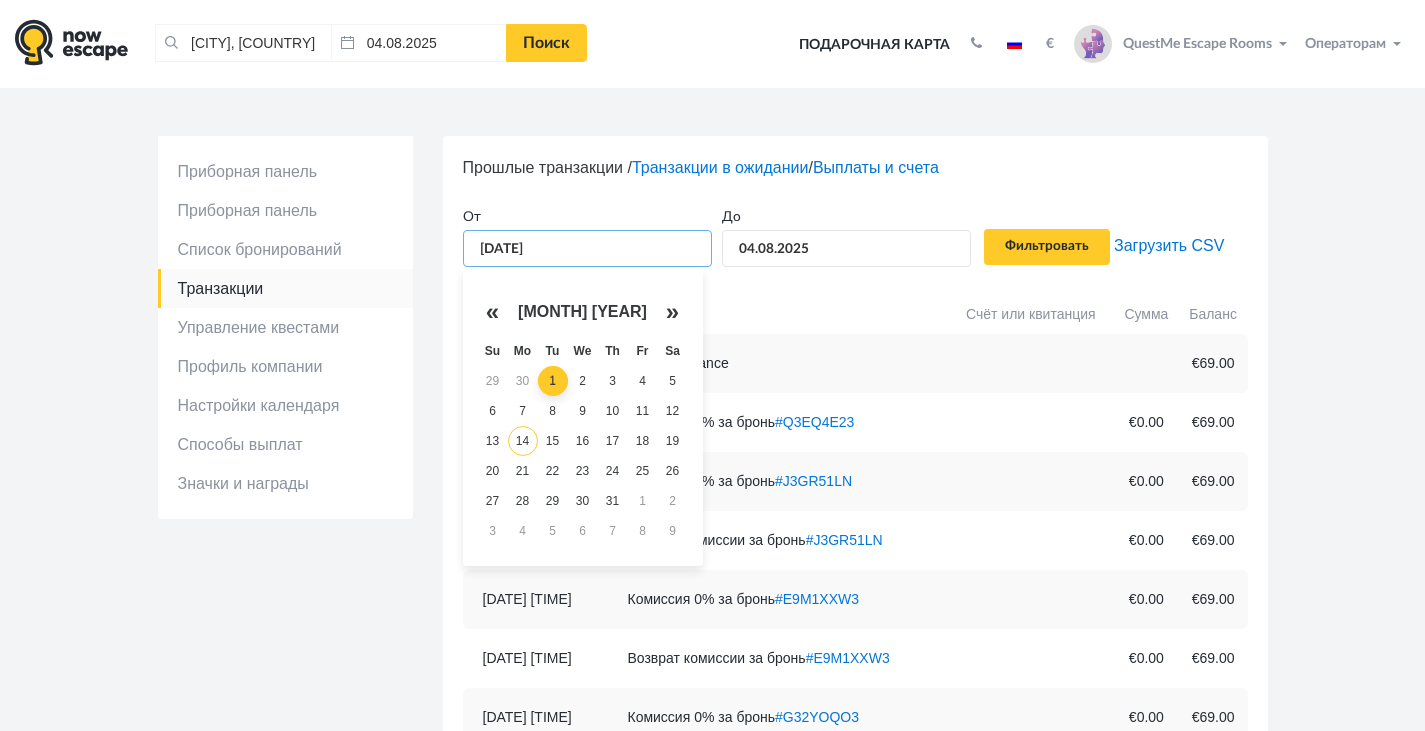 type on "[DD].[MM].[YYYY]" 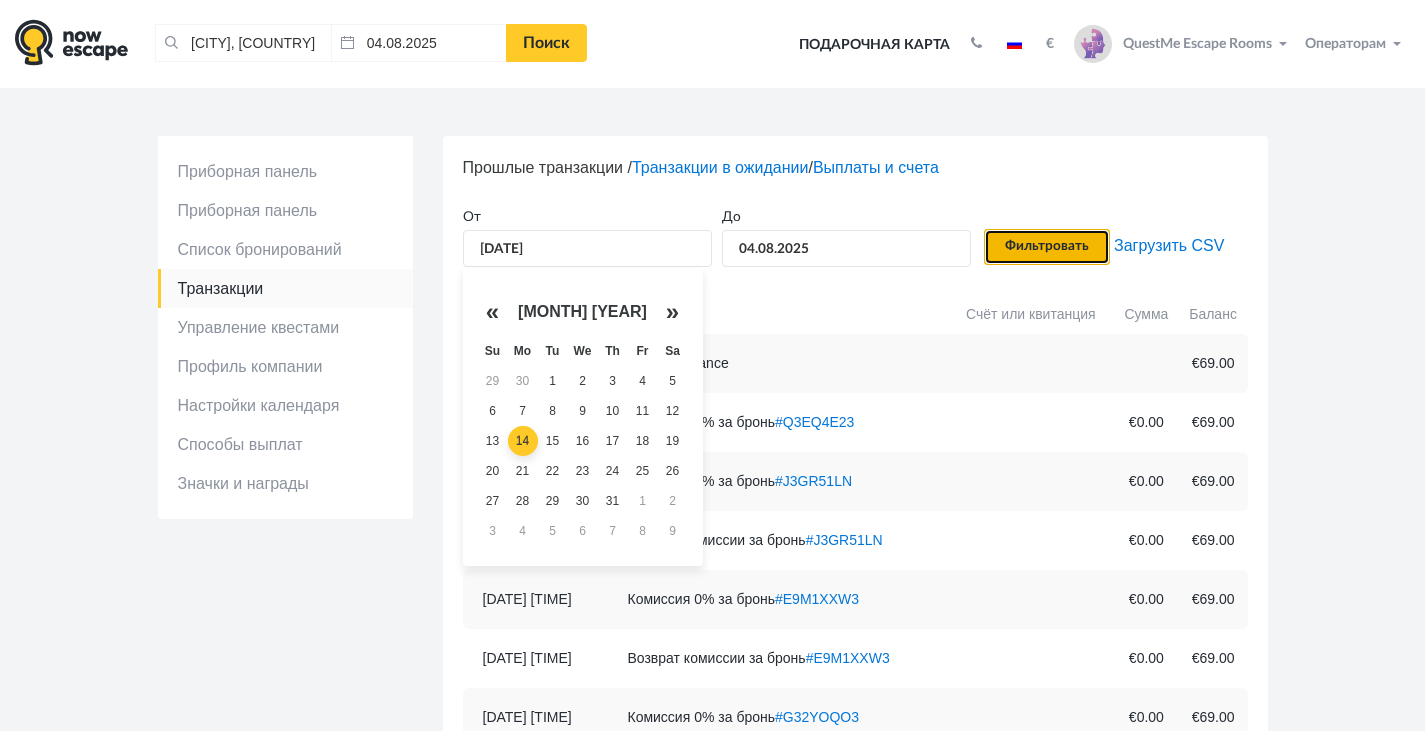 click on "Фильтровать" at bounding box center (1047, 247) 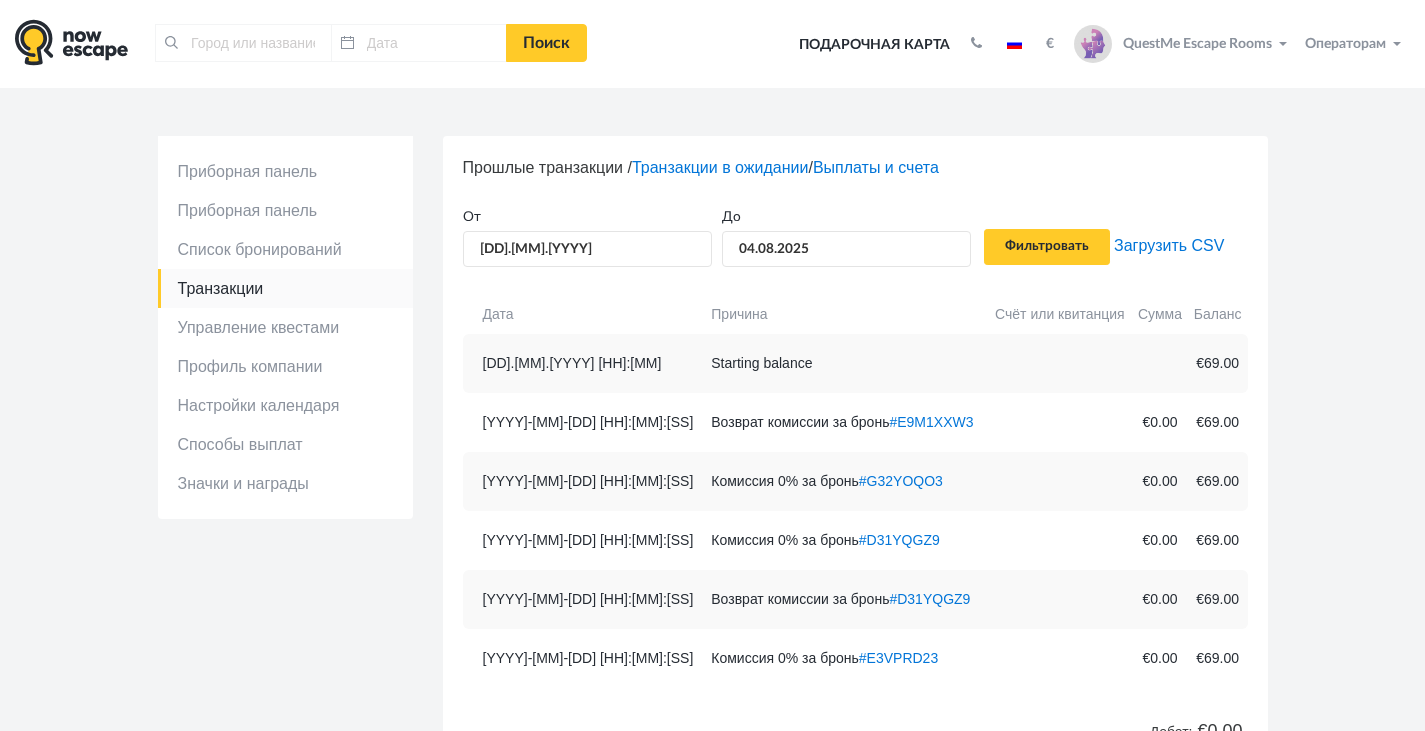scroll, scrollTop: 0, scrollLeft: 0, axis: both 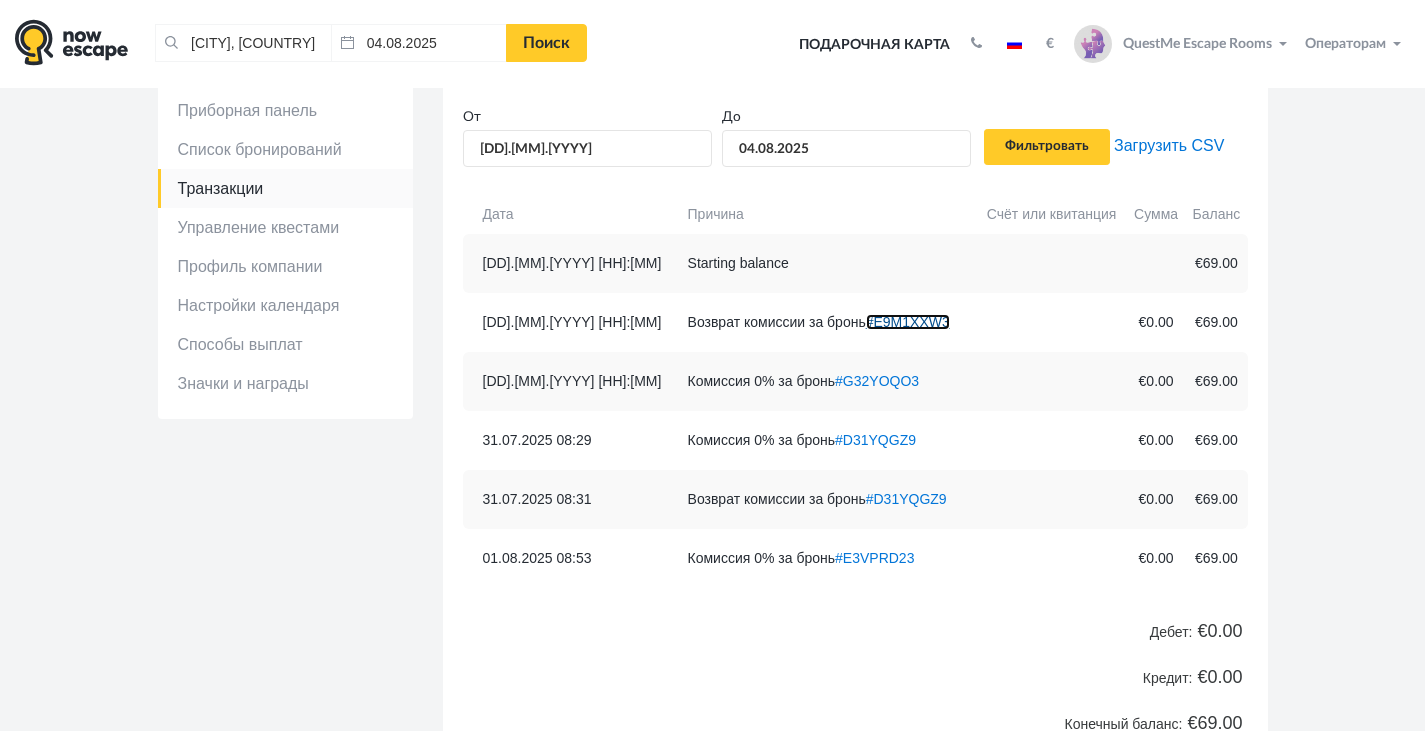 click on "#E9M1XXW3" at bounding box center [908, 322] 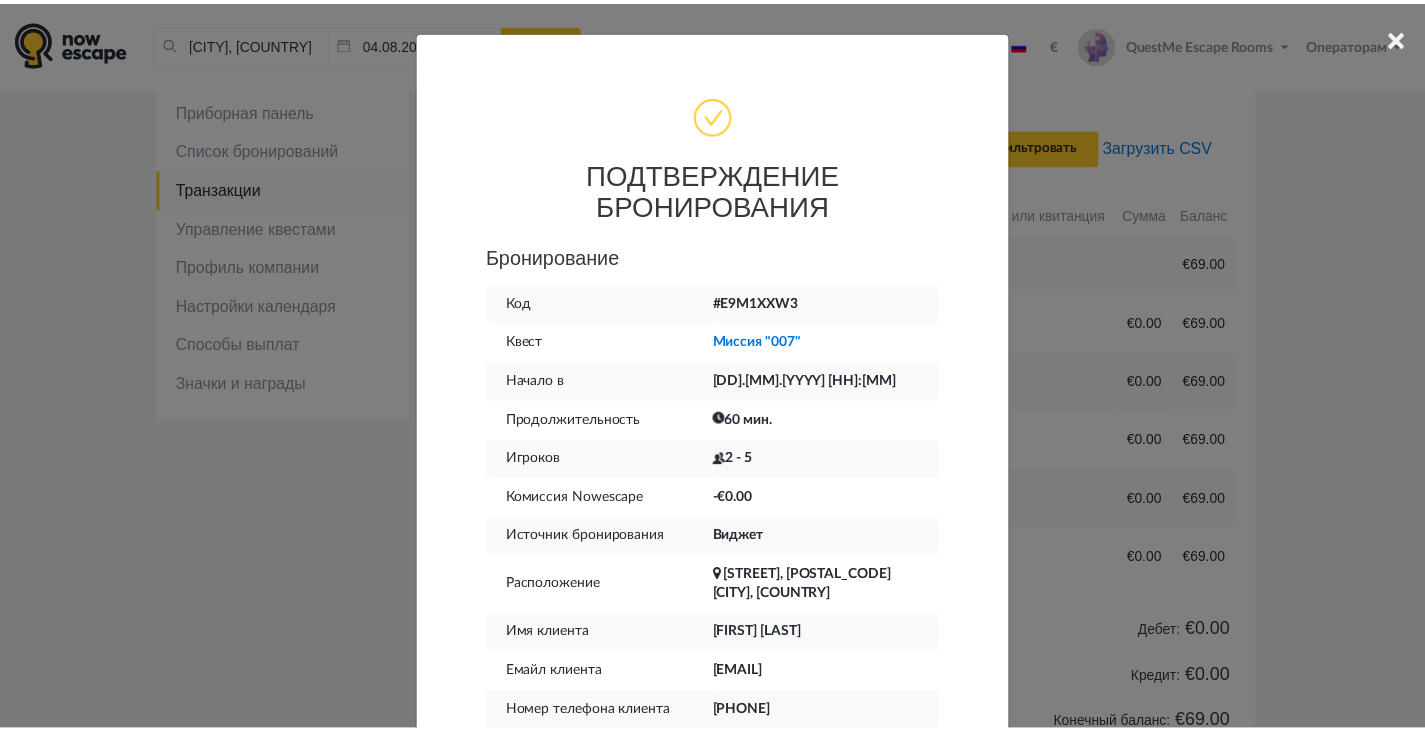 scroll, scrollTop: 100, scrollLeft: 0, axis: vertical 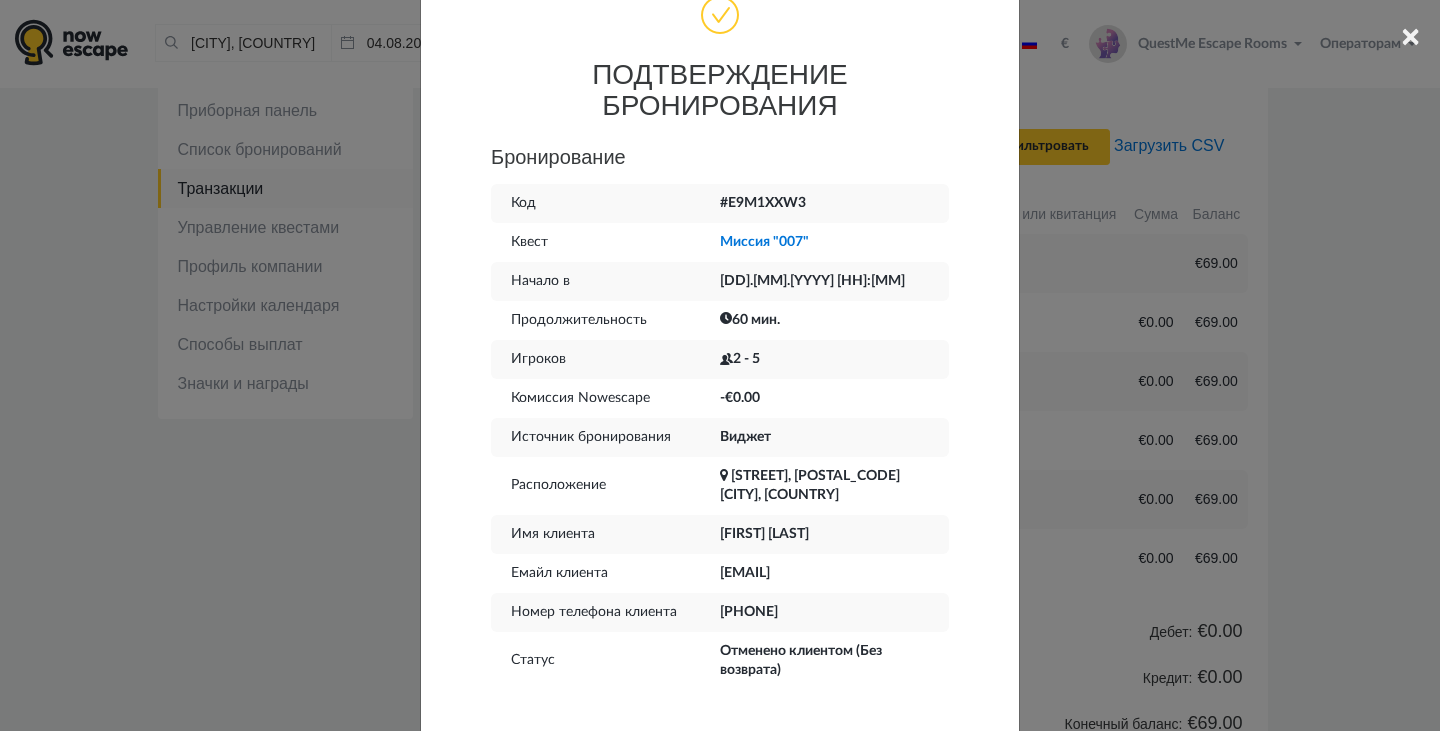 click on "×
ПОДТВЕРЖДЕНИЕ БРОНИРОВАНИЯ
Бронирование
Код
#E9M1XXW3
Квест
Миссия "007"
Начало в
[DD].[MM].[YYYY] [HH]:[MM]
Продолжительность
60 мин.
Игроков
-€0.00 Виджет" at bounding box center (720, 365) 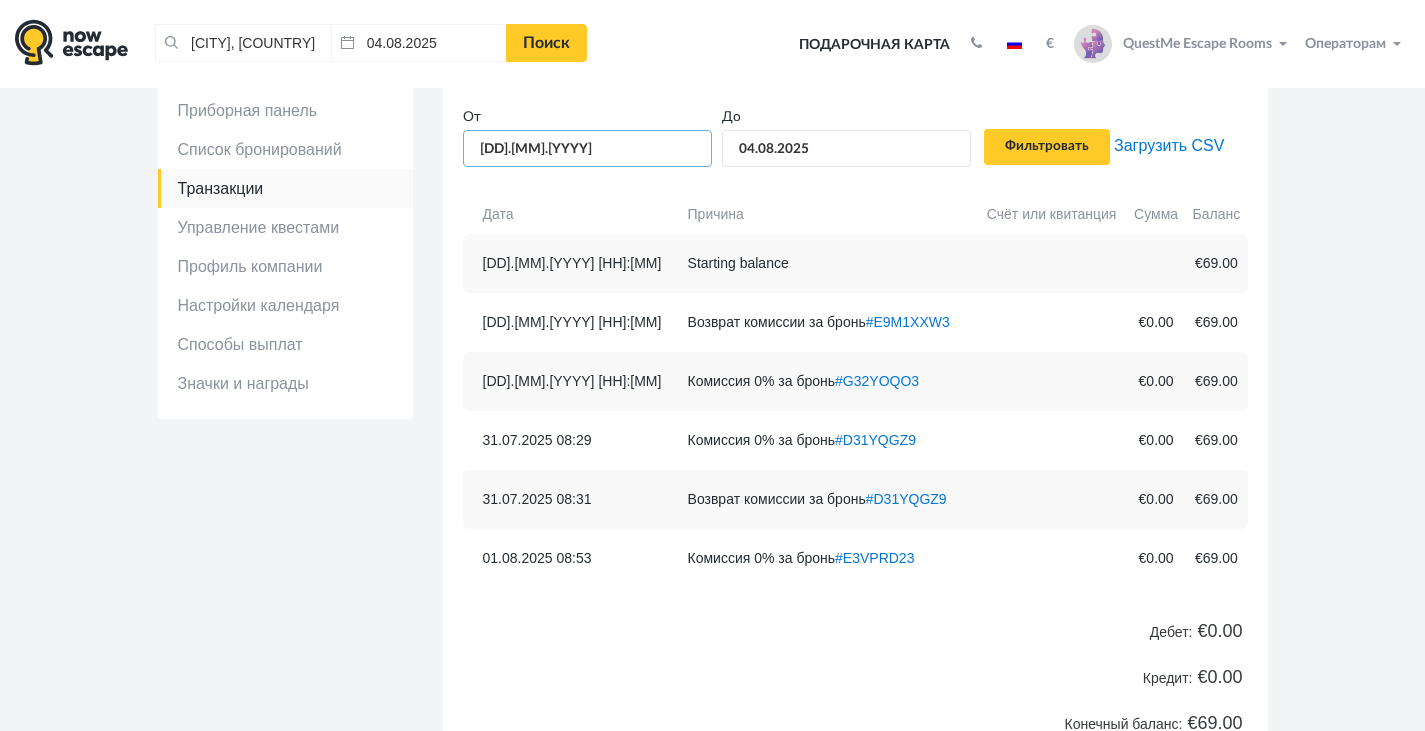 click on "[DD].[MM].[YYYY]" at bounding box center [587, 148] 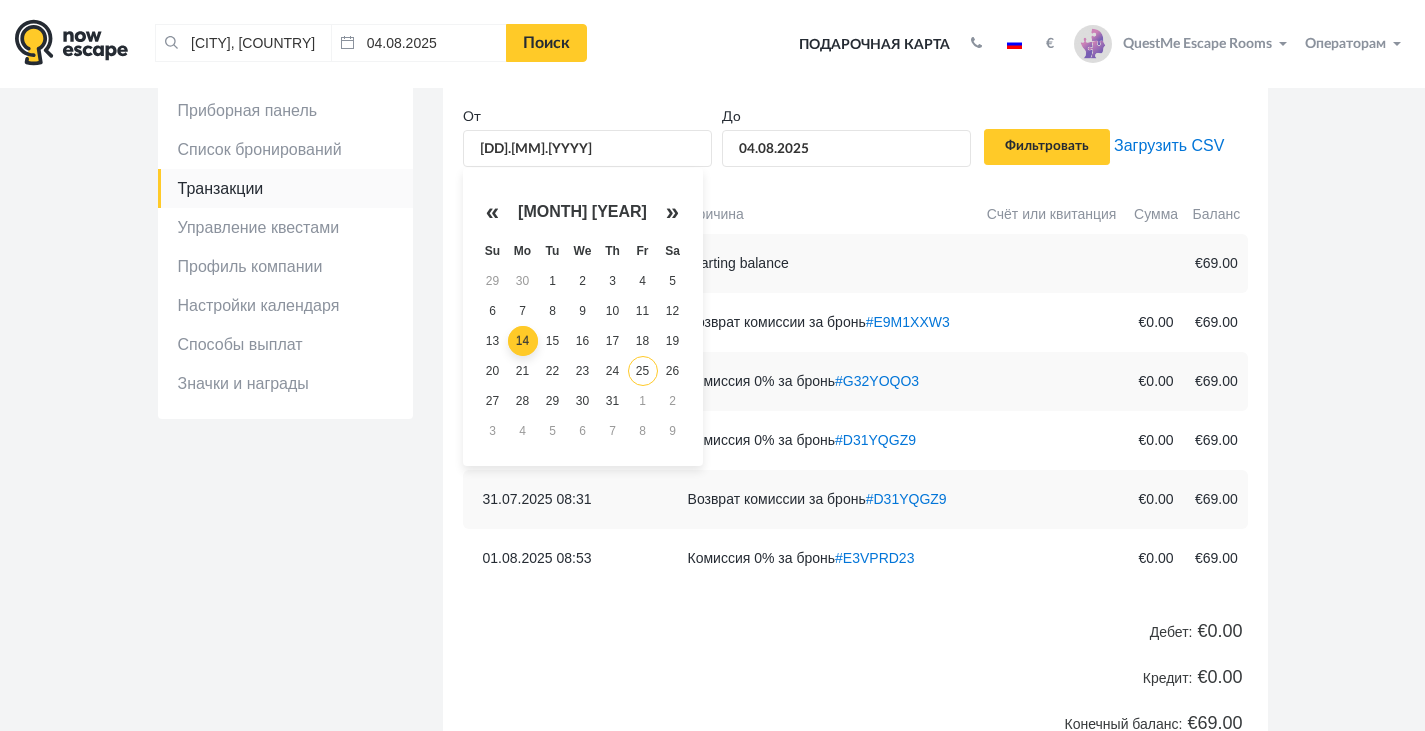 click on "25" at bounding box center [643, 371] 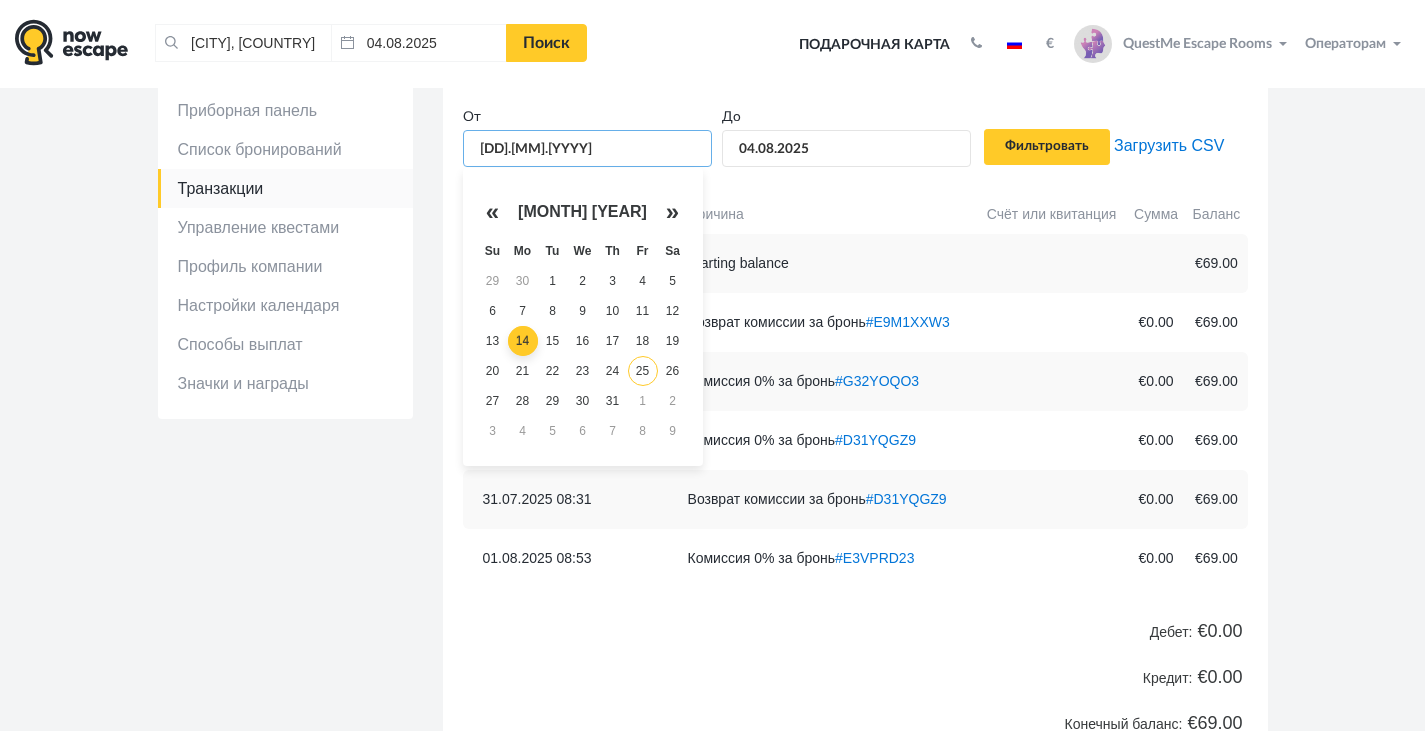 type on "[DD].[MM].[YYYY]" 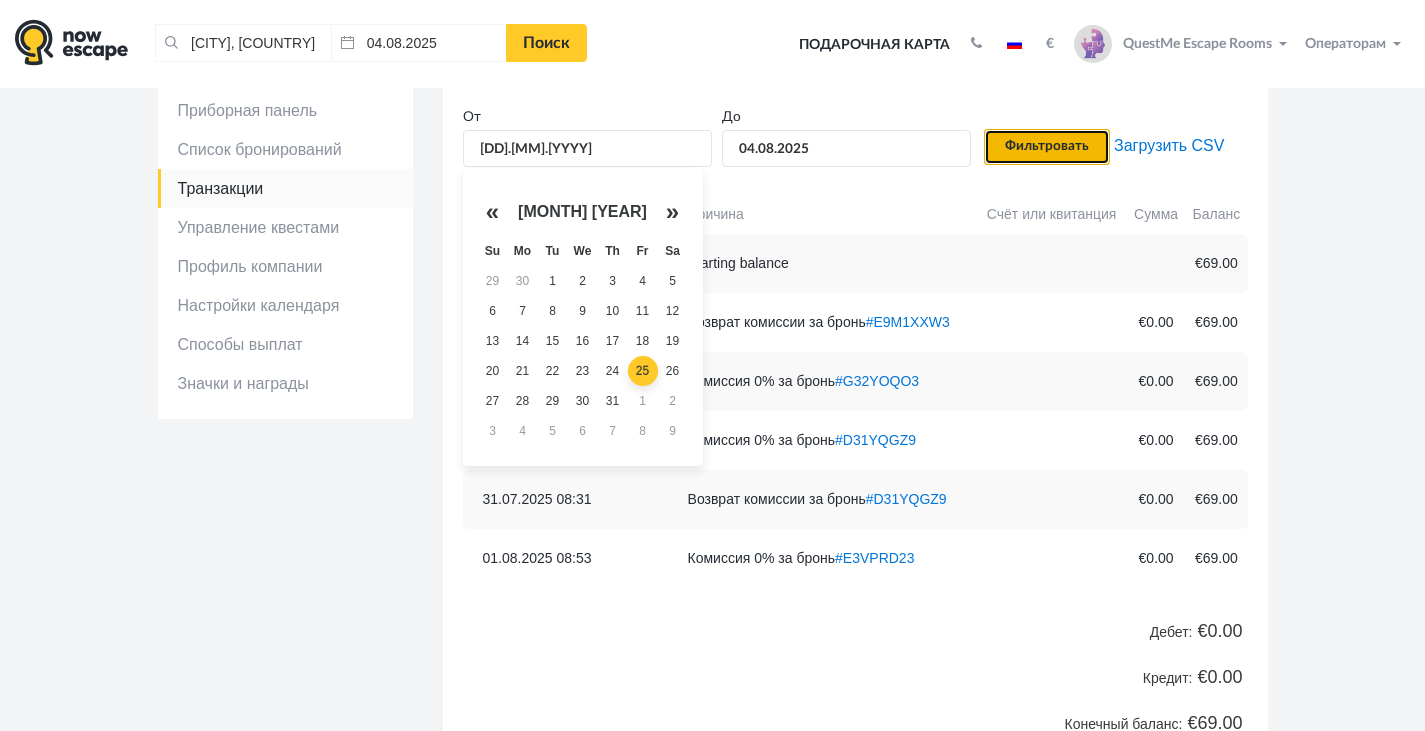 click on "Фильтровать" at bounding box center (1047, 147) 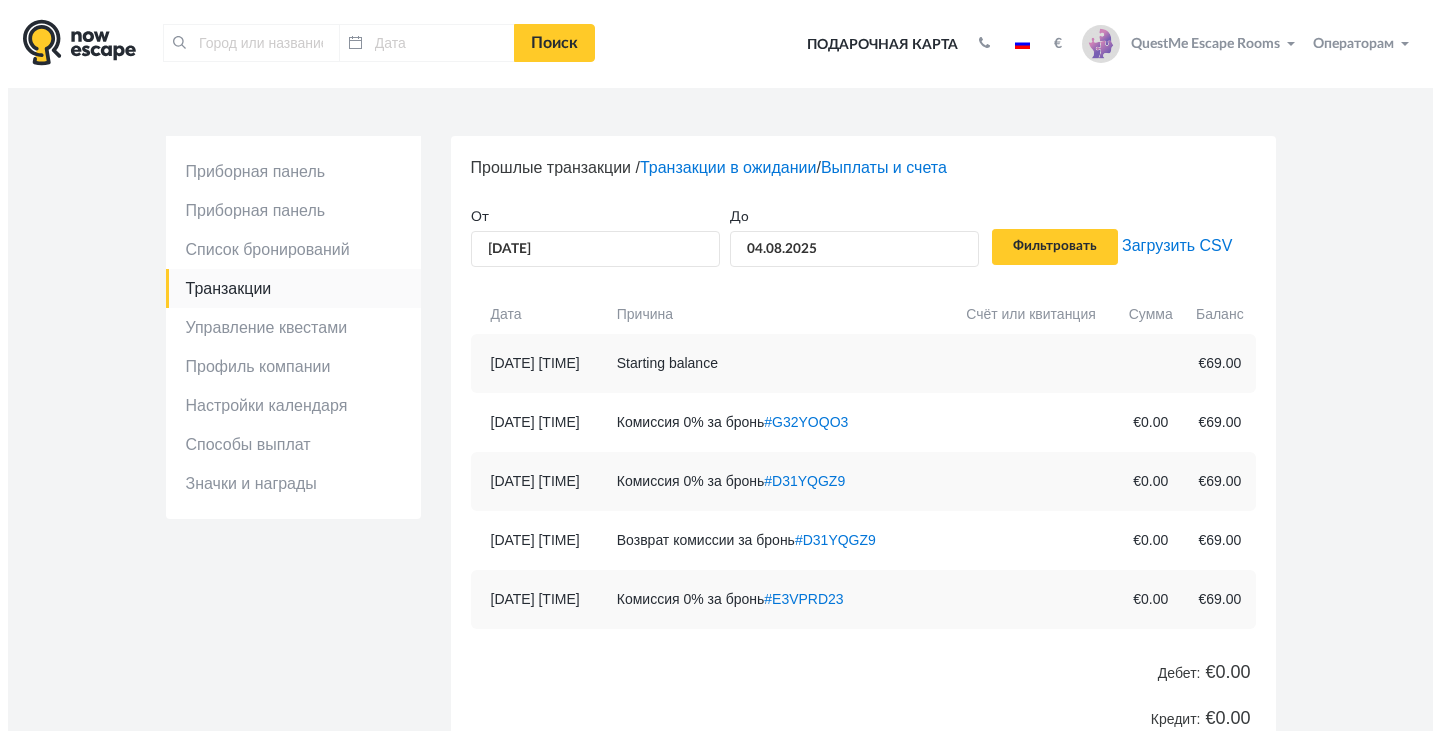 scroll, scrollTop: 0, scrollLeft: 0, axis: both 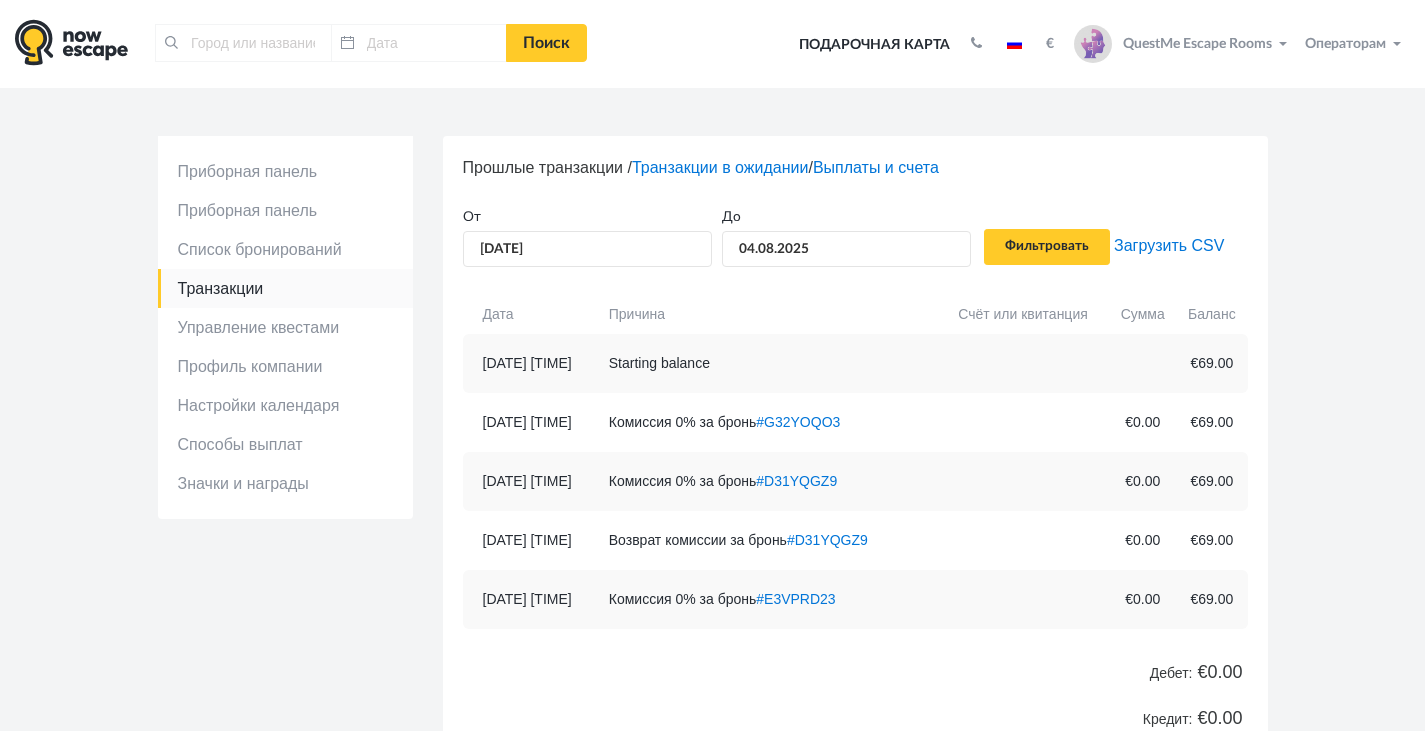 type on "[CITY], [COUNTRY]" 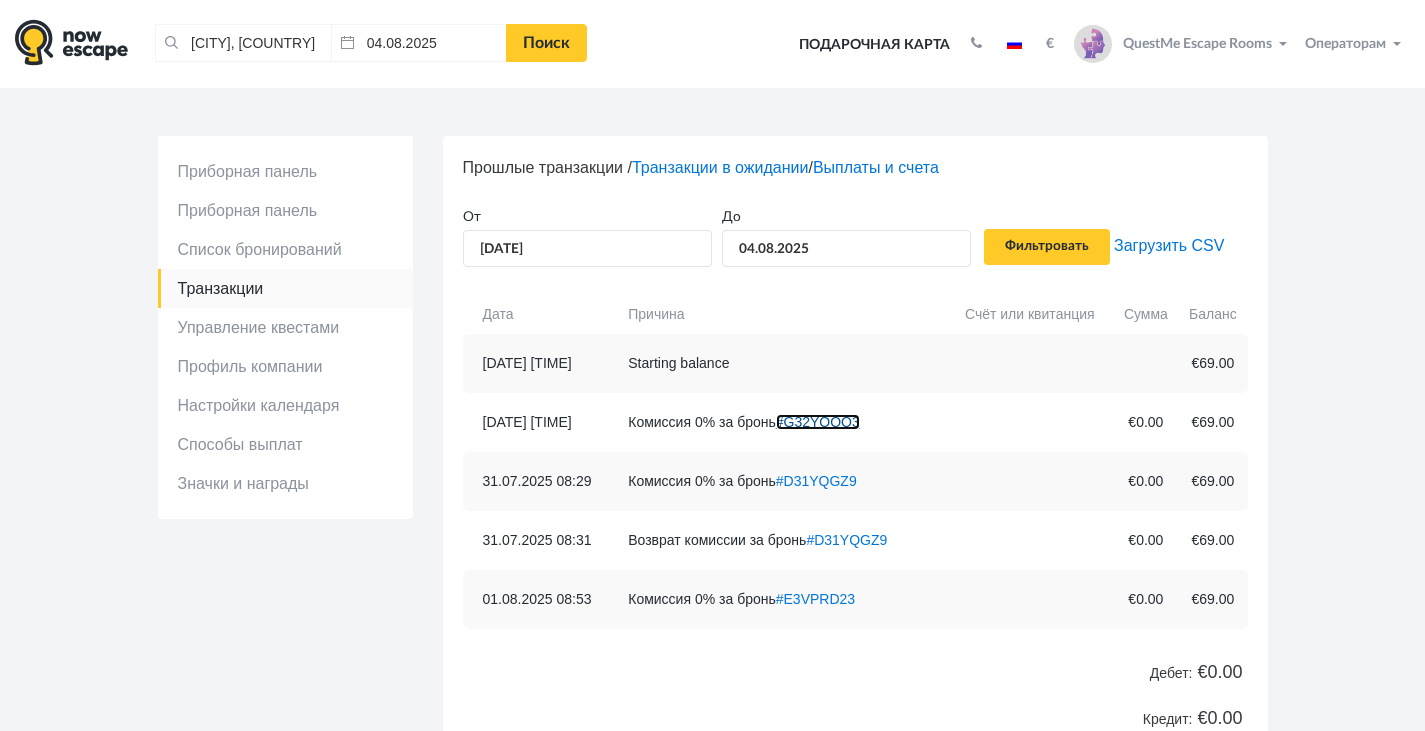 click on "#G32YOQO3" at bounding box center [818, 422] 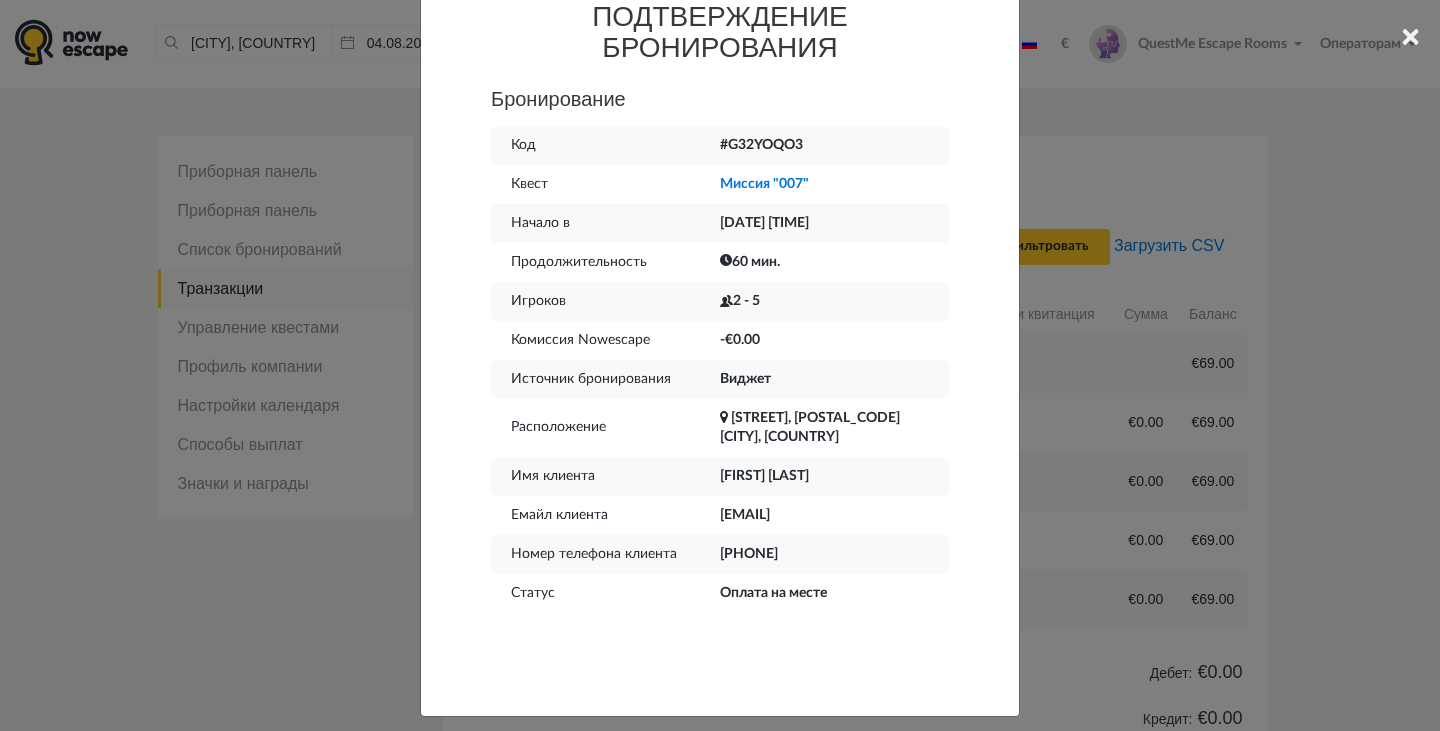 scroll, scrollTop: 173, scrollLeft: 0, axis: vertical 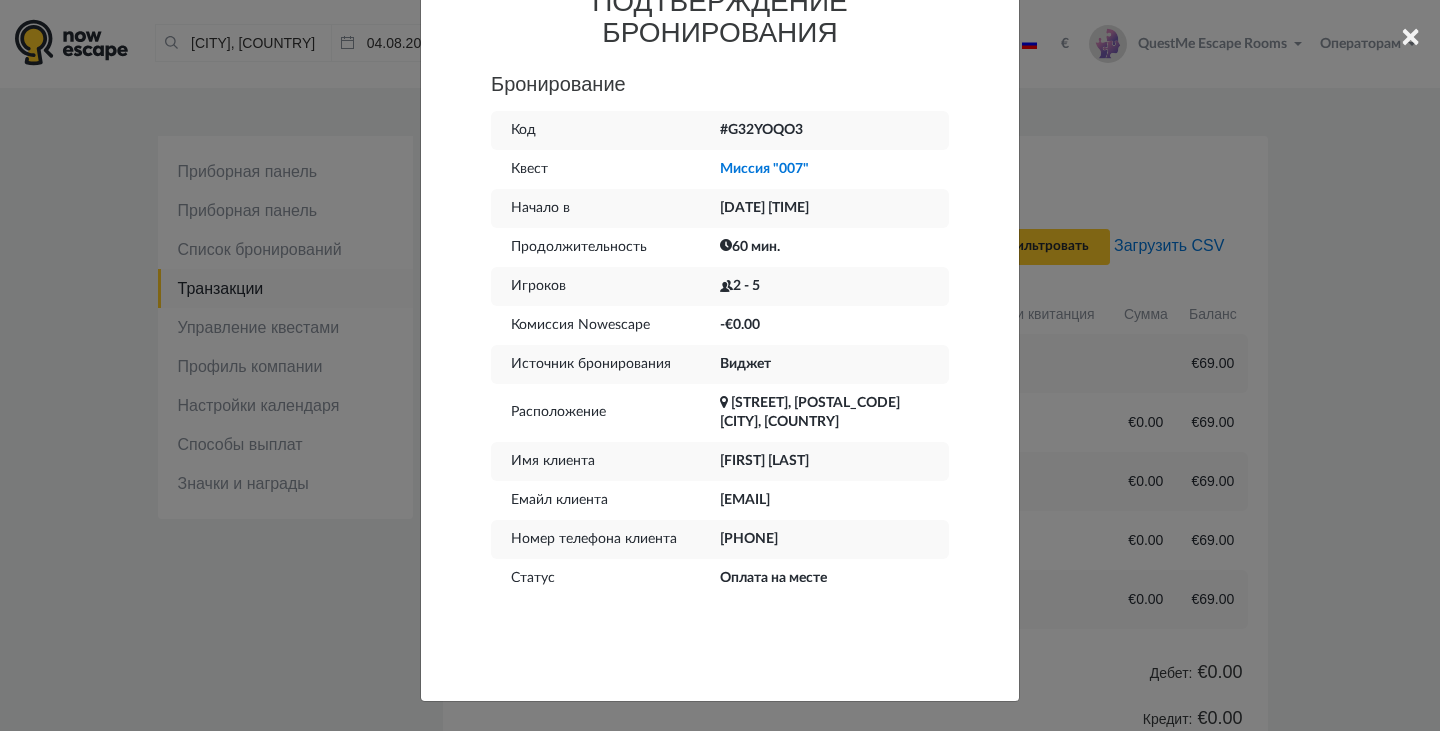 click on "×
ПОДТВЕРЖДЕНИЕ БРОНИРОВАНИЯ
Бронирование
Код
#G32YOQO3
Квест
Миссия "007"
Начало в
27.07.2025 14:00
Продолжительность
60 мин.
Игроков
-€0.00 Виджет" at bounding box center [720, 365] 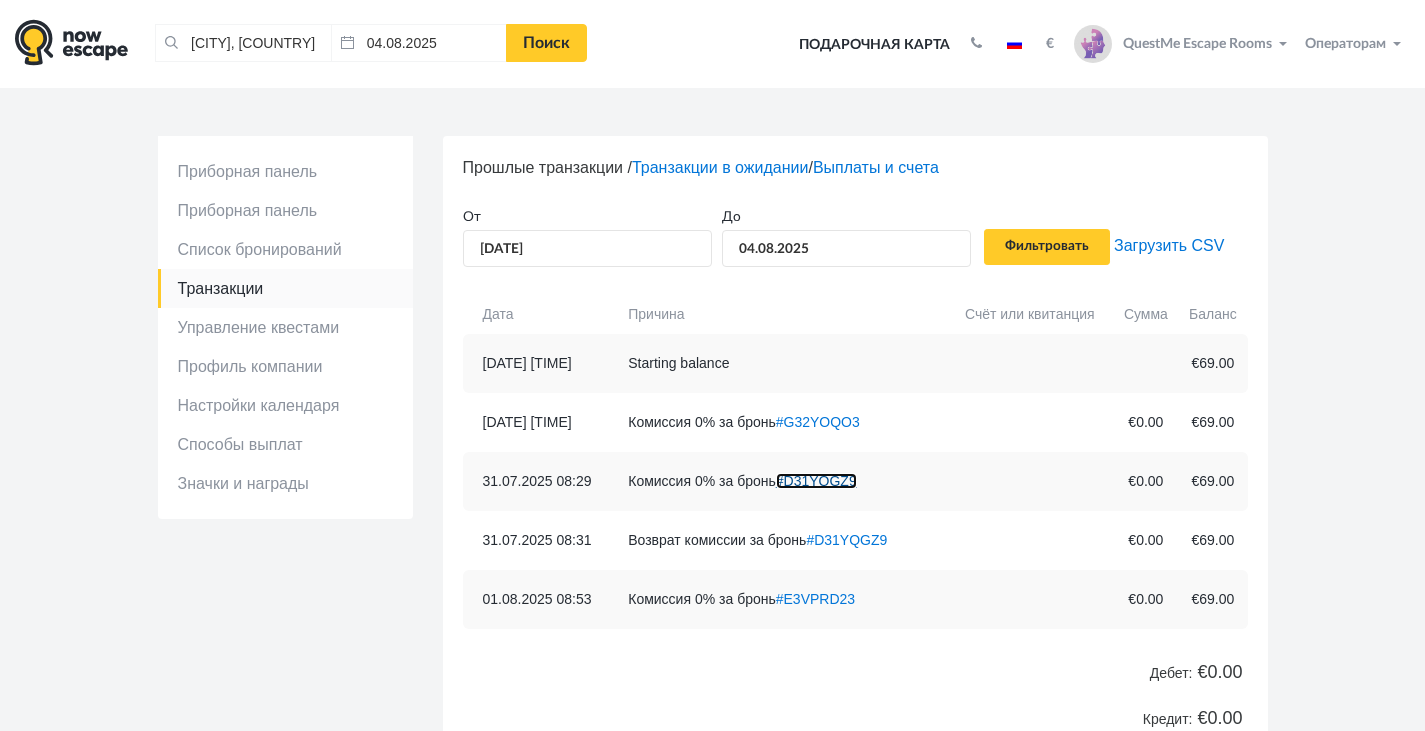 click on "#D31YQGZ9" at bounding box center [816, 481] 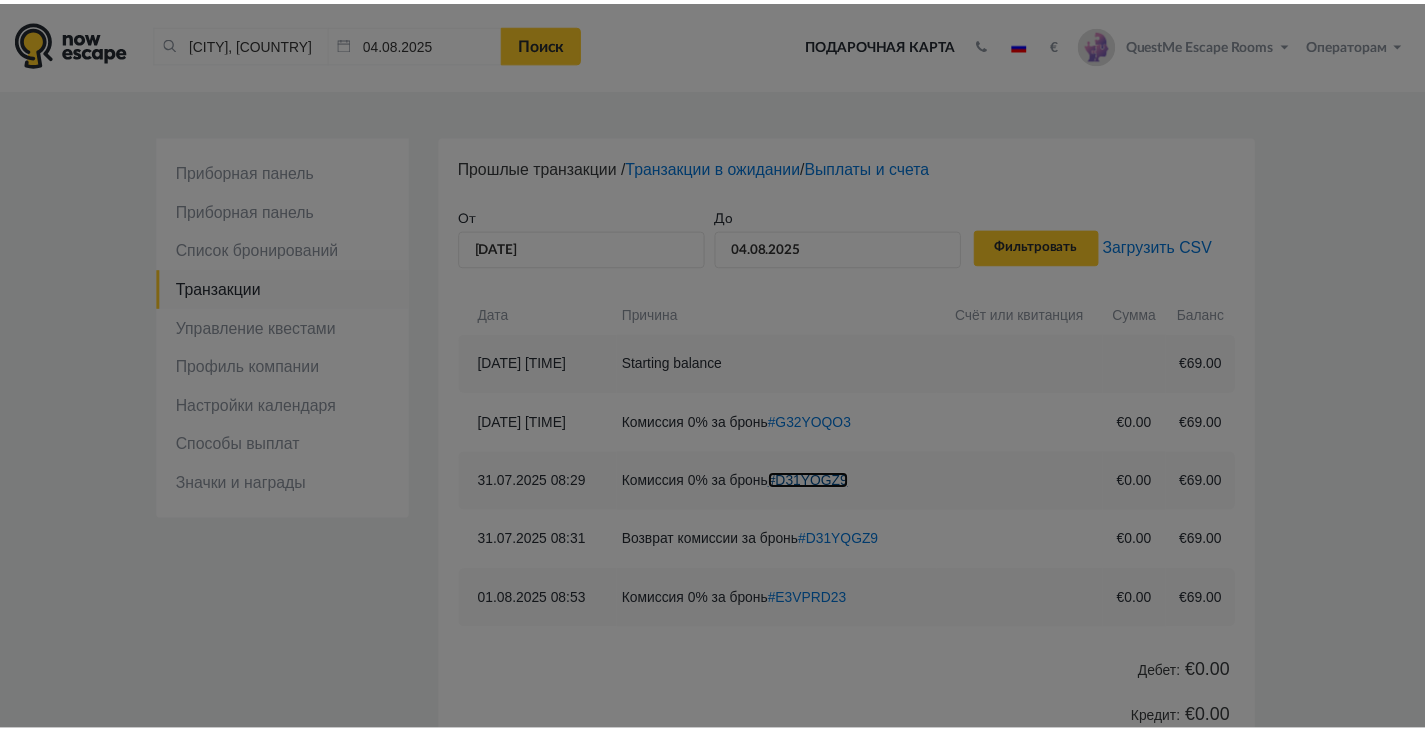 scroll, scrollTop: 0, scrollLeft: 0, axis: both 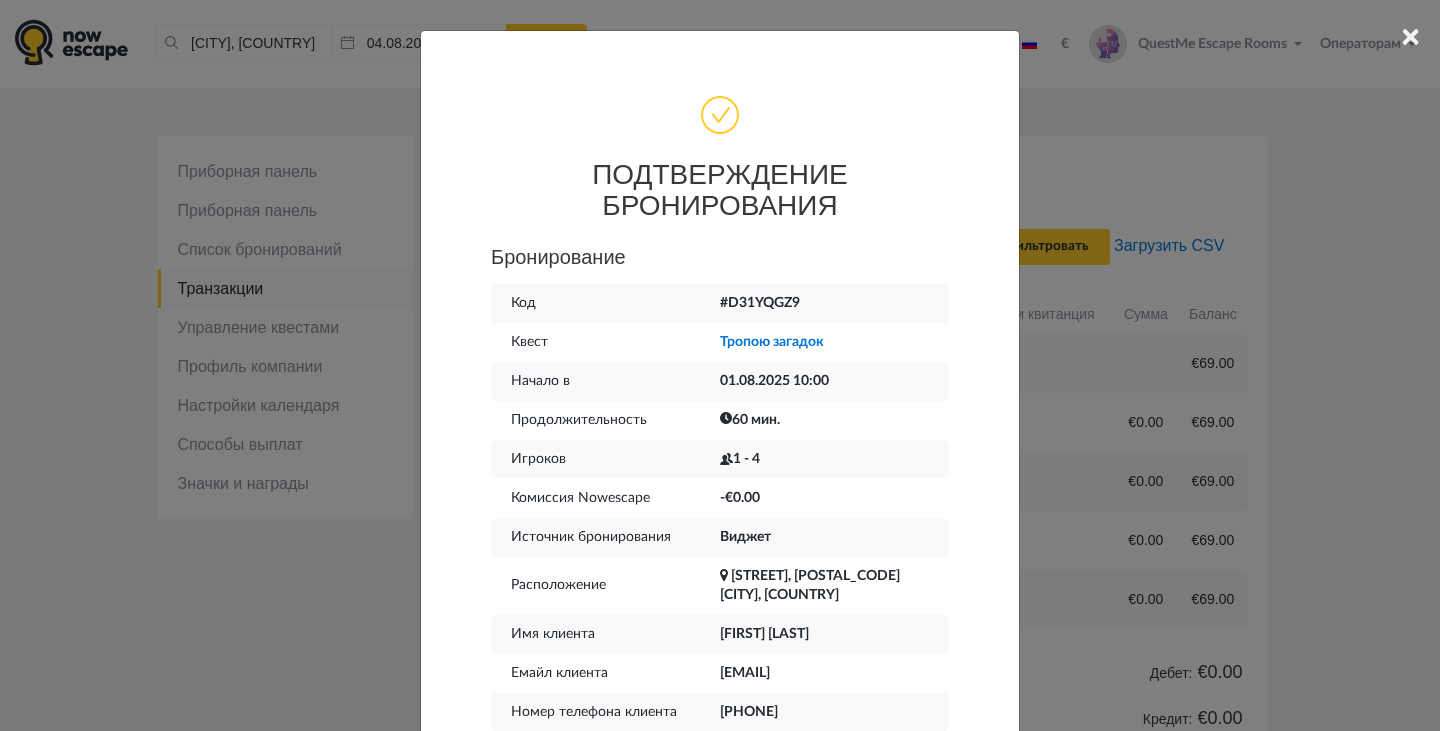 click on "×
ПОДТВЕРЖДЕНИЕ БРОНИРОВАНИЯ
Бронирование
Код
#D31YQGZ9
Квест
Тропою загадок
Начало в
01.08.2025 10:00
Продолжительность
60 мин.
Игроков
-€0.00" at bounding box center [720, 365] 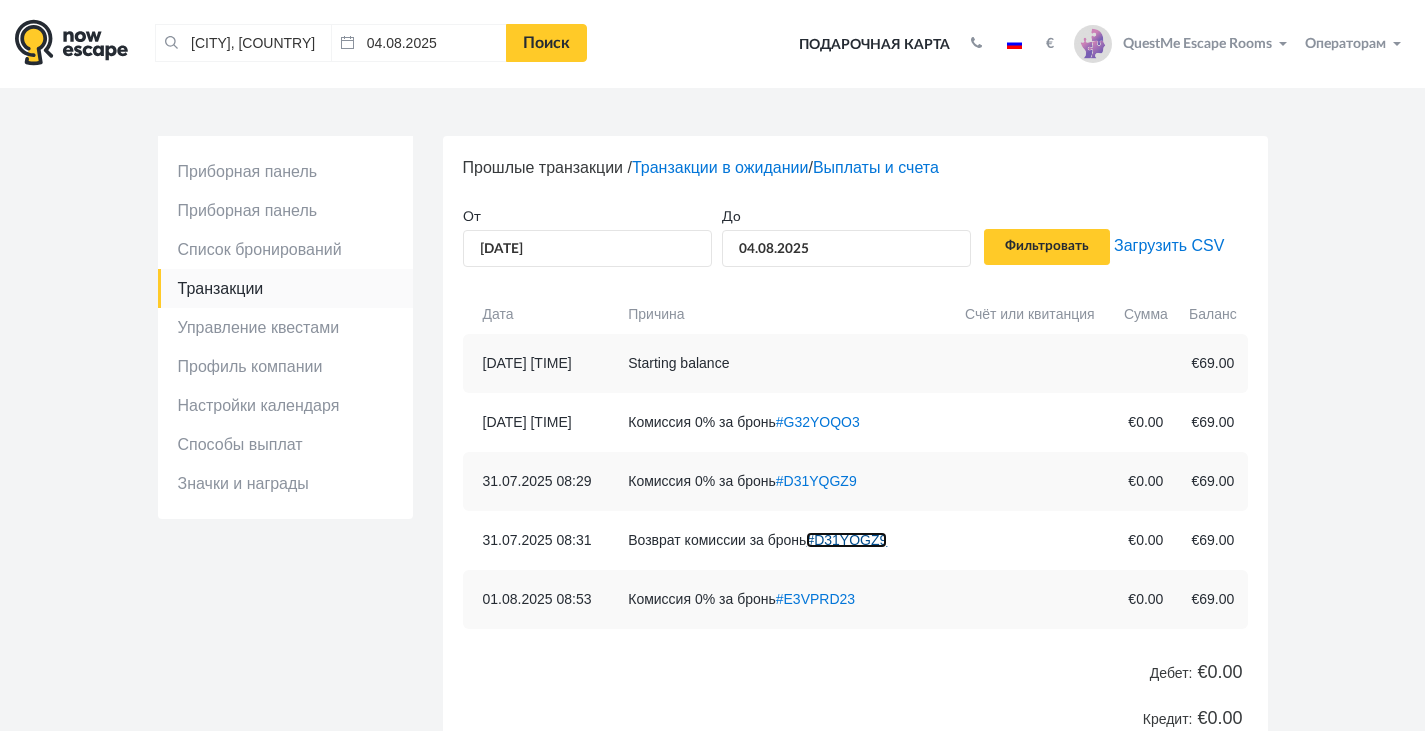 click on "#D31YQGZ9" at bounding box center (846, 540) 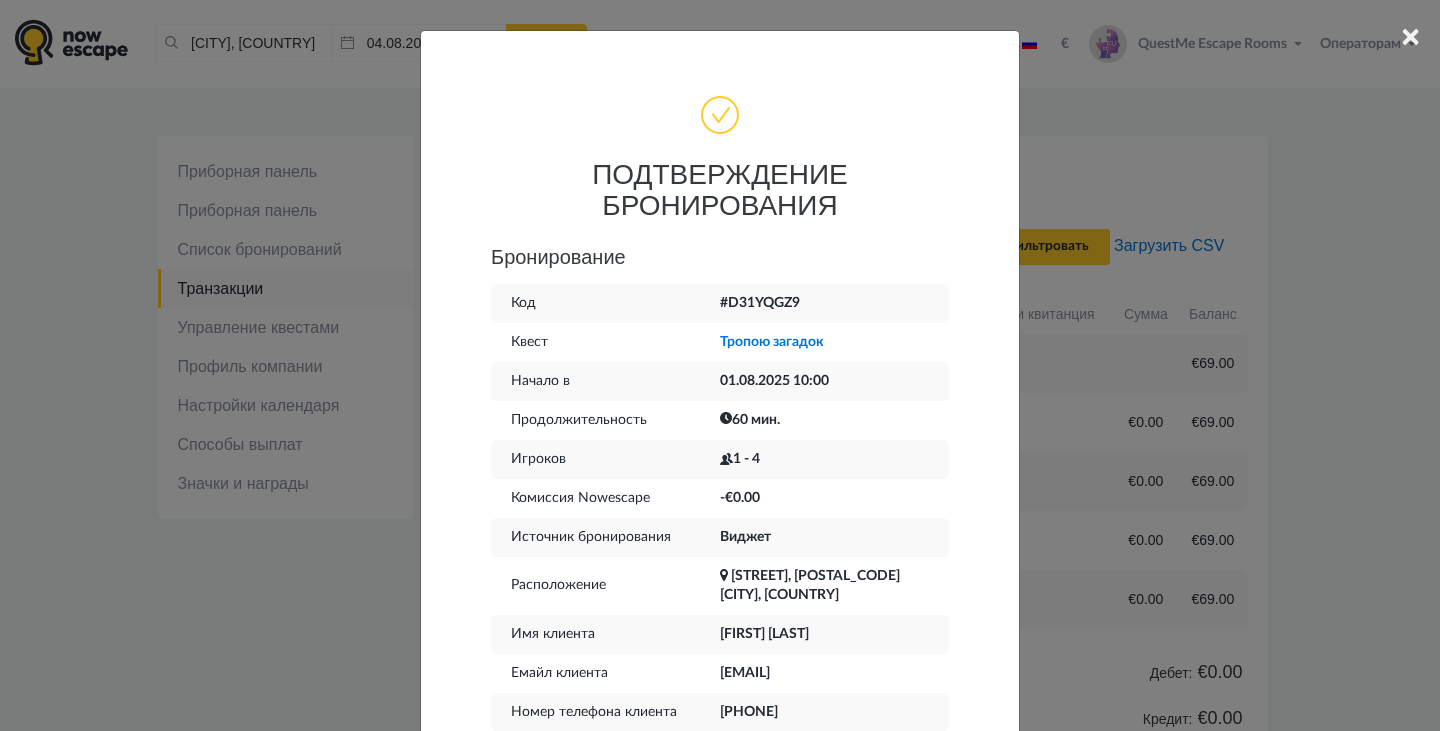 click on "×
ПОДТВЕРЖДЕНИЕ БРОНИРОВАНИЯ
Бронирование
Код
#D31YQGZ9
Квест
Тропою загадок
Начало в
01.08.2025 10:00
Продолжительность
60 мин.
Игроков
-€0.00" at bounding box center (720, 365) 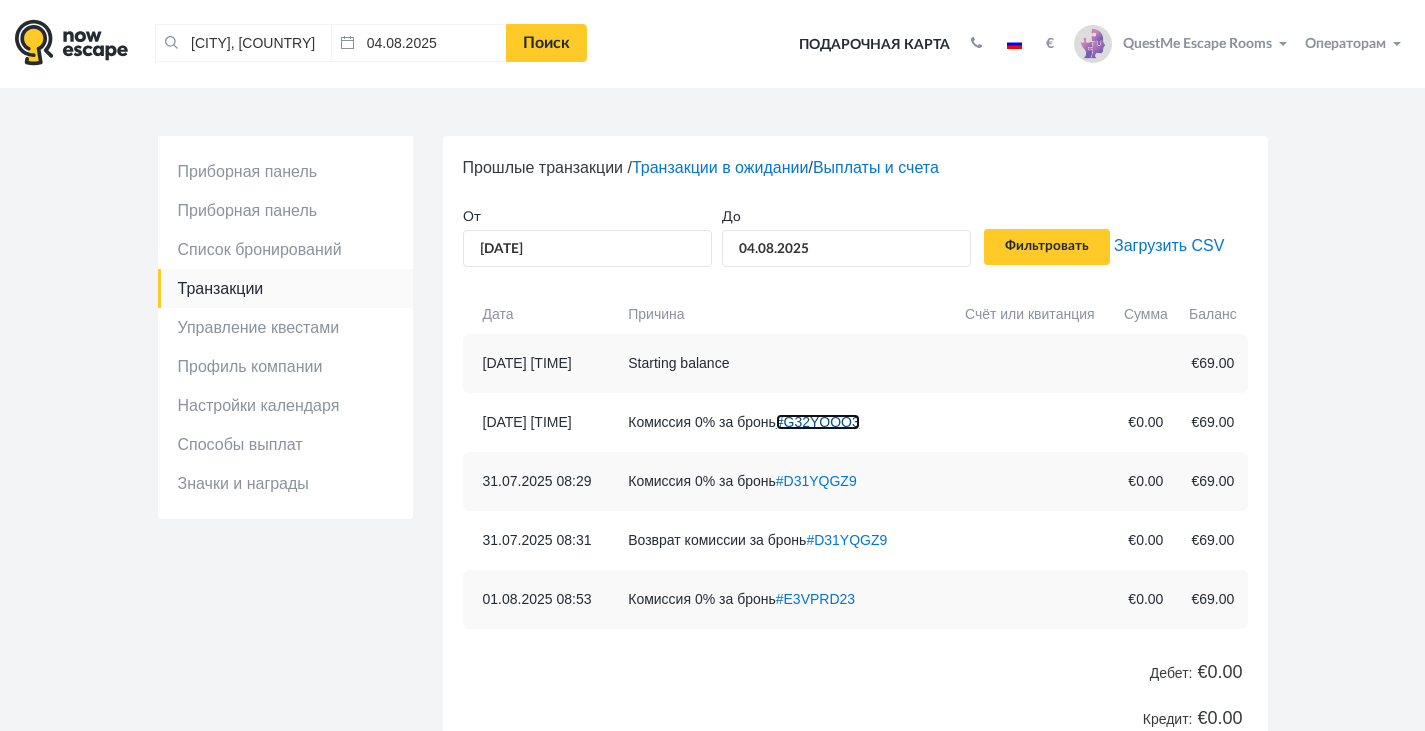 click on "#G32YOQO3" at bounding box center (818, 422) 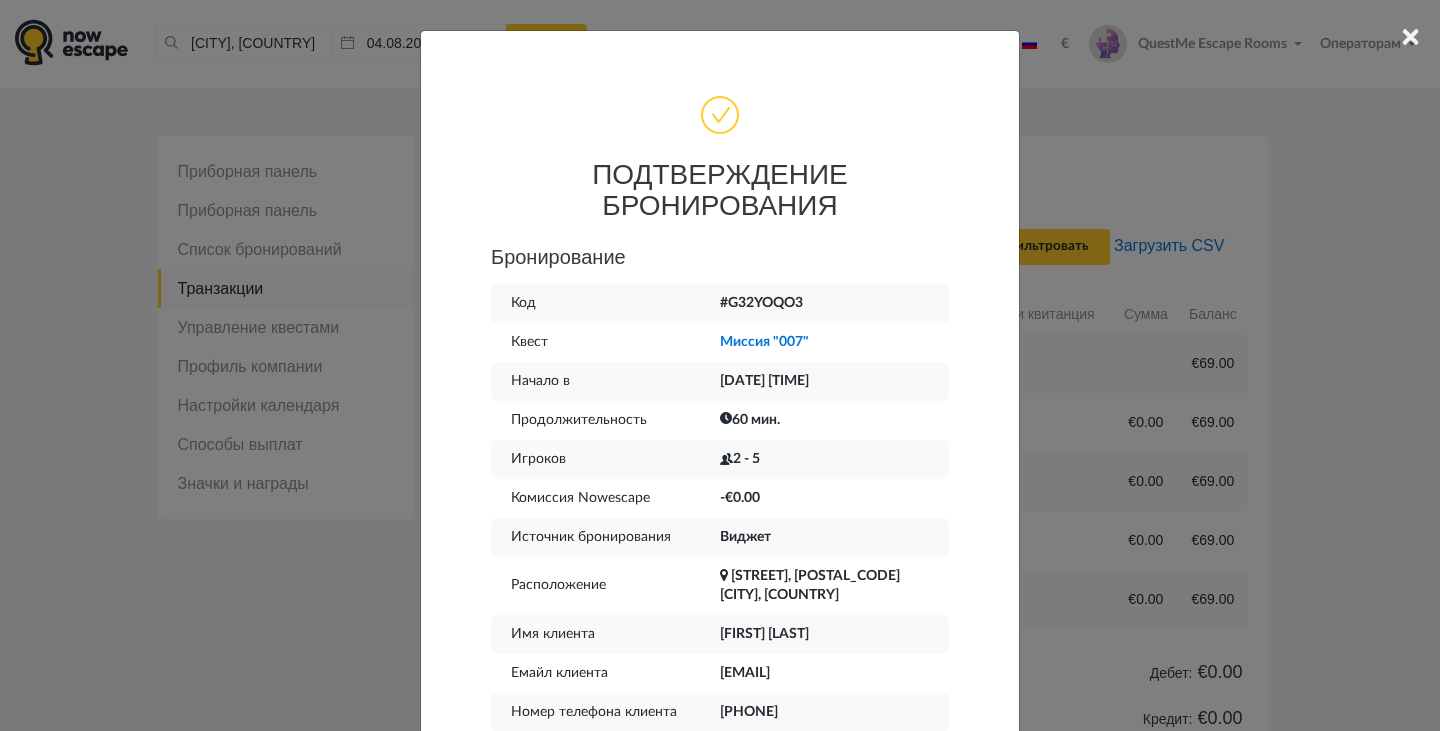 click on "×
ПОДТВЕРЖДЕНИЕ БРОНИРОВАНИЯ
Бронирование
Код
#G32YOQO3
Квест
Миссия "007"
Начало в
27.07.2025 14:00
Продолжительность
60 мин.
Игроков
-€0.00 Виджет" at bounding box center (720, 365) 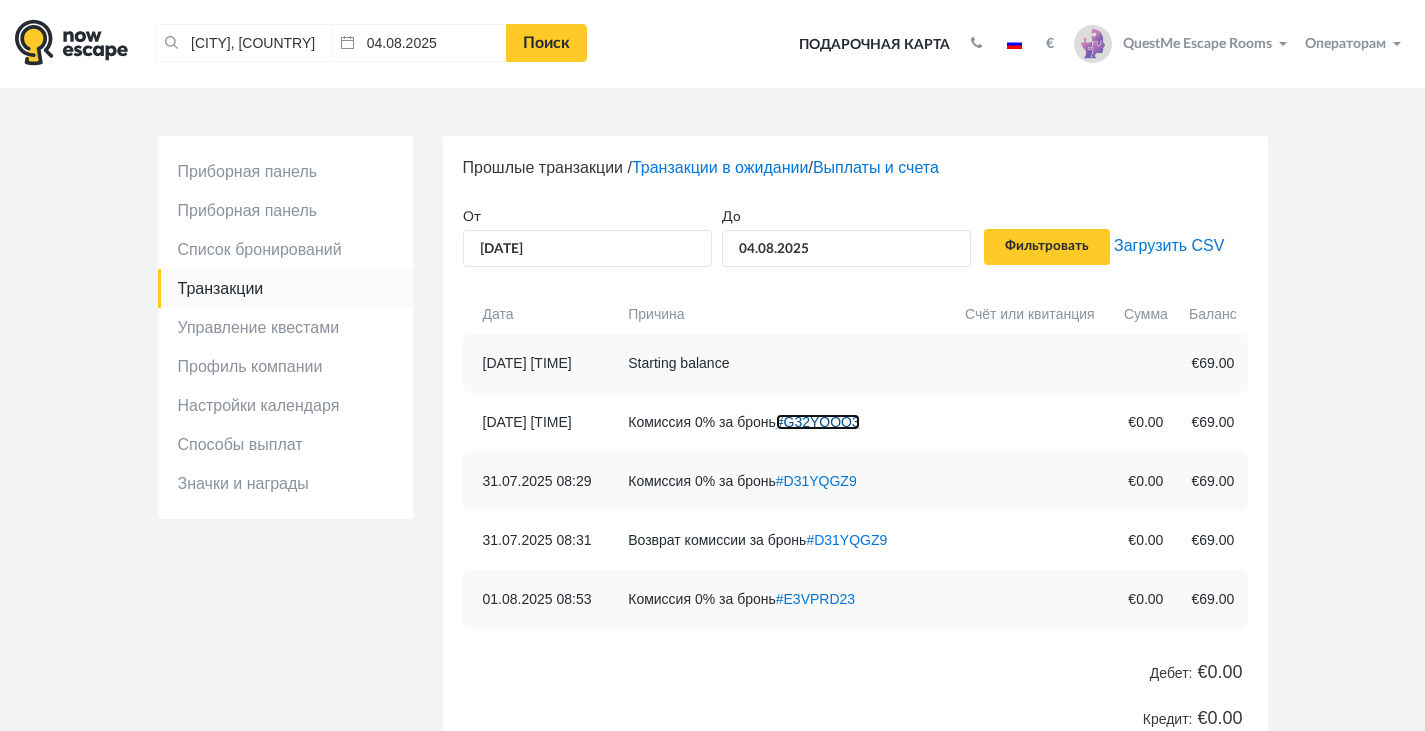 click on "#G32YOQO3" at bounding box center [818, 422] 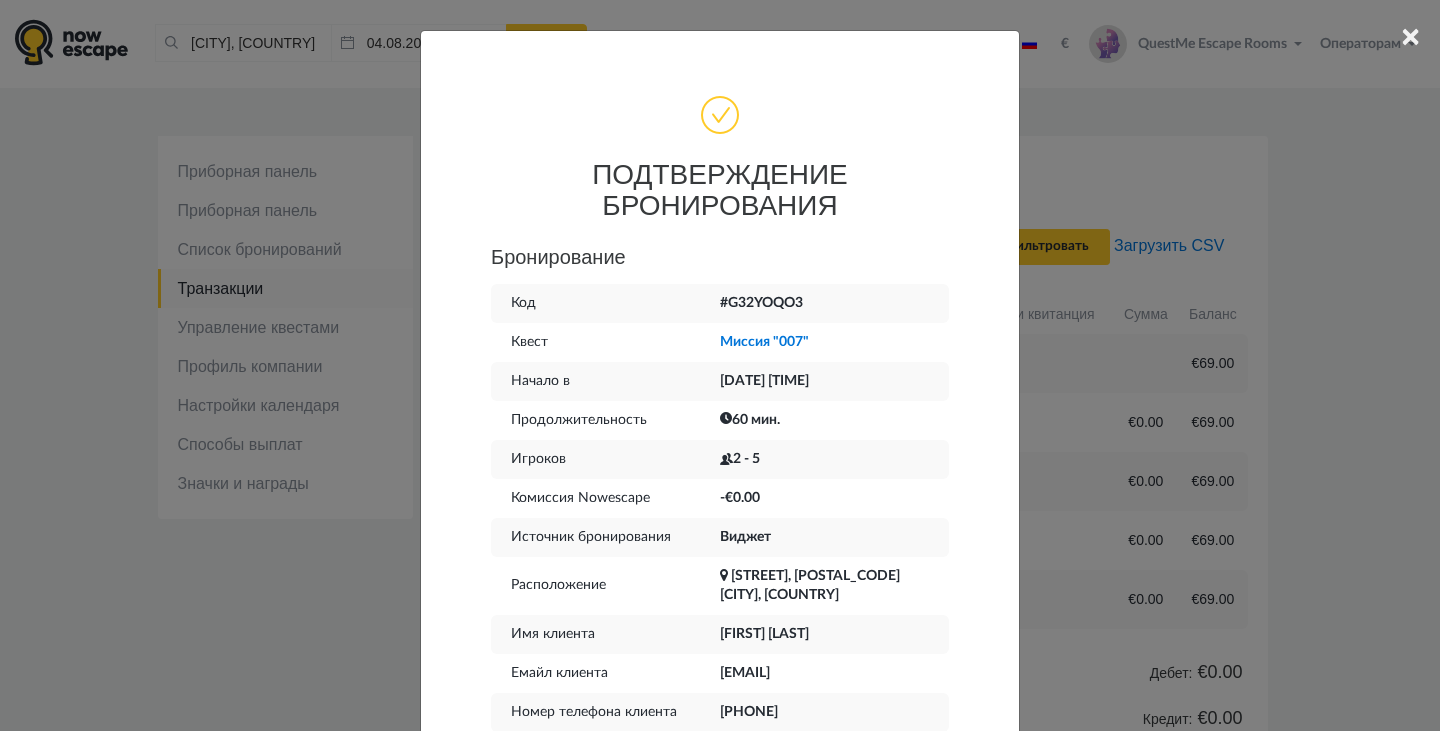 click on "×
ПОДТВЕРЖДЕНИЕ БРОНИРОВАНИЯ
Бронирование
Код
#G32YOQO3
Квест
Миссия "007"
Начало в
27.07.2025 14:00
Продолжительность
60 мин.
Игроков
-€0.00 Виджет" at bounding box center [720, 365] 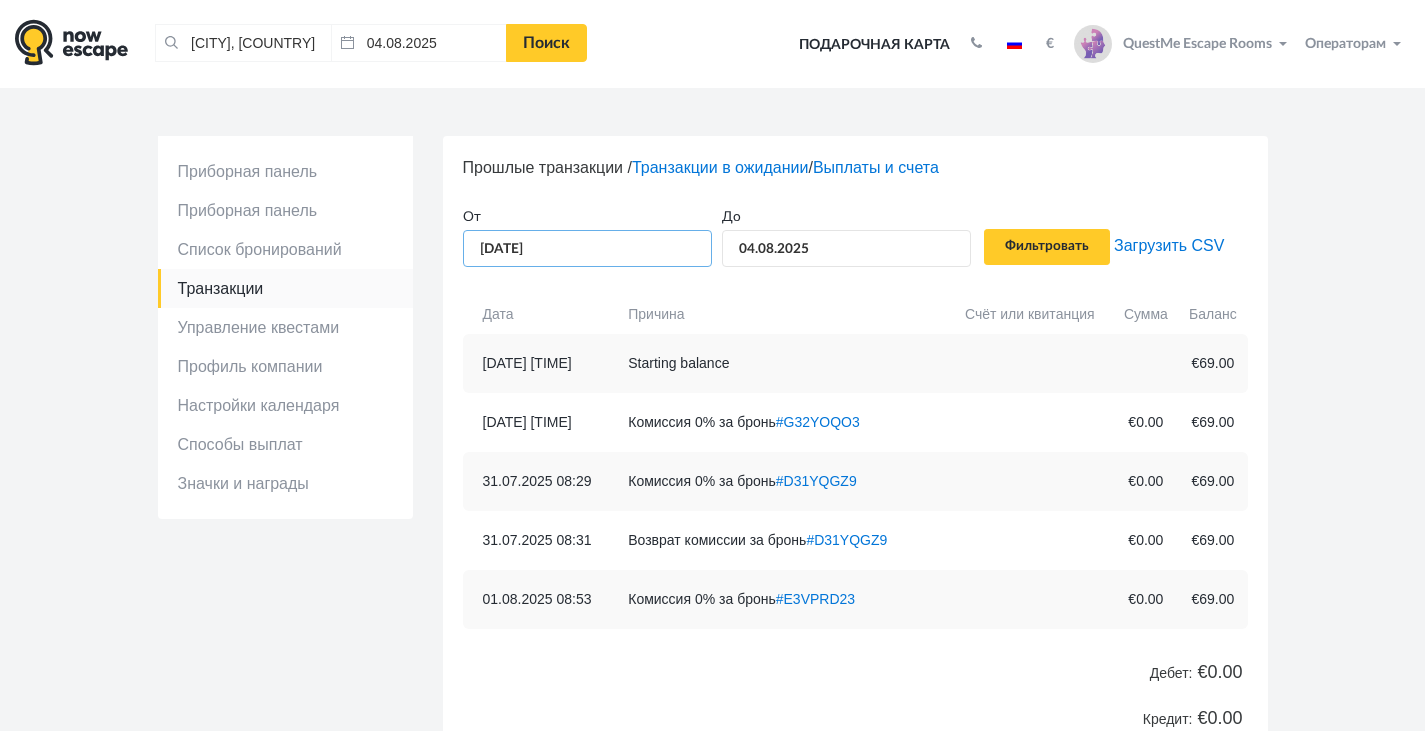 click on "25.07.2025" at bounding box center (587, 248) 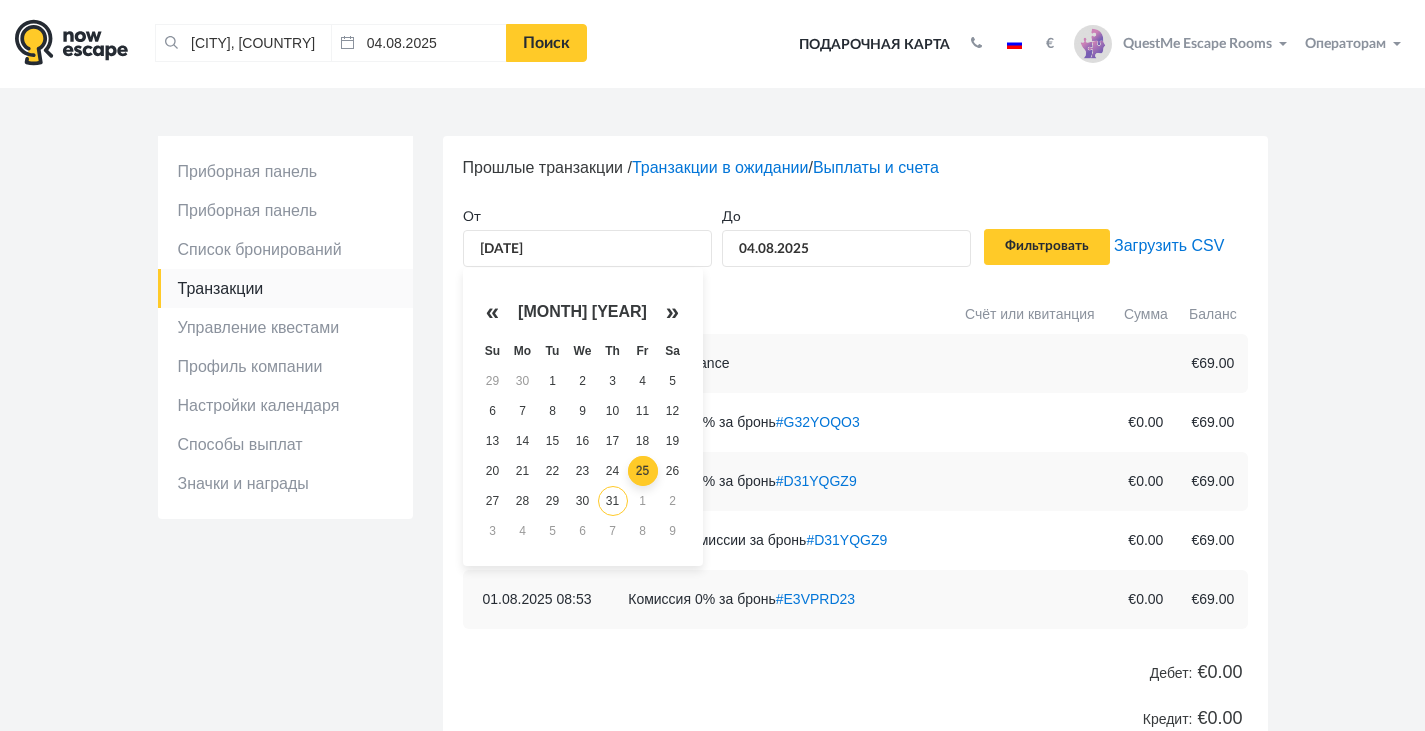 click on "31" at bounding box center (613, 501) 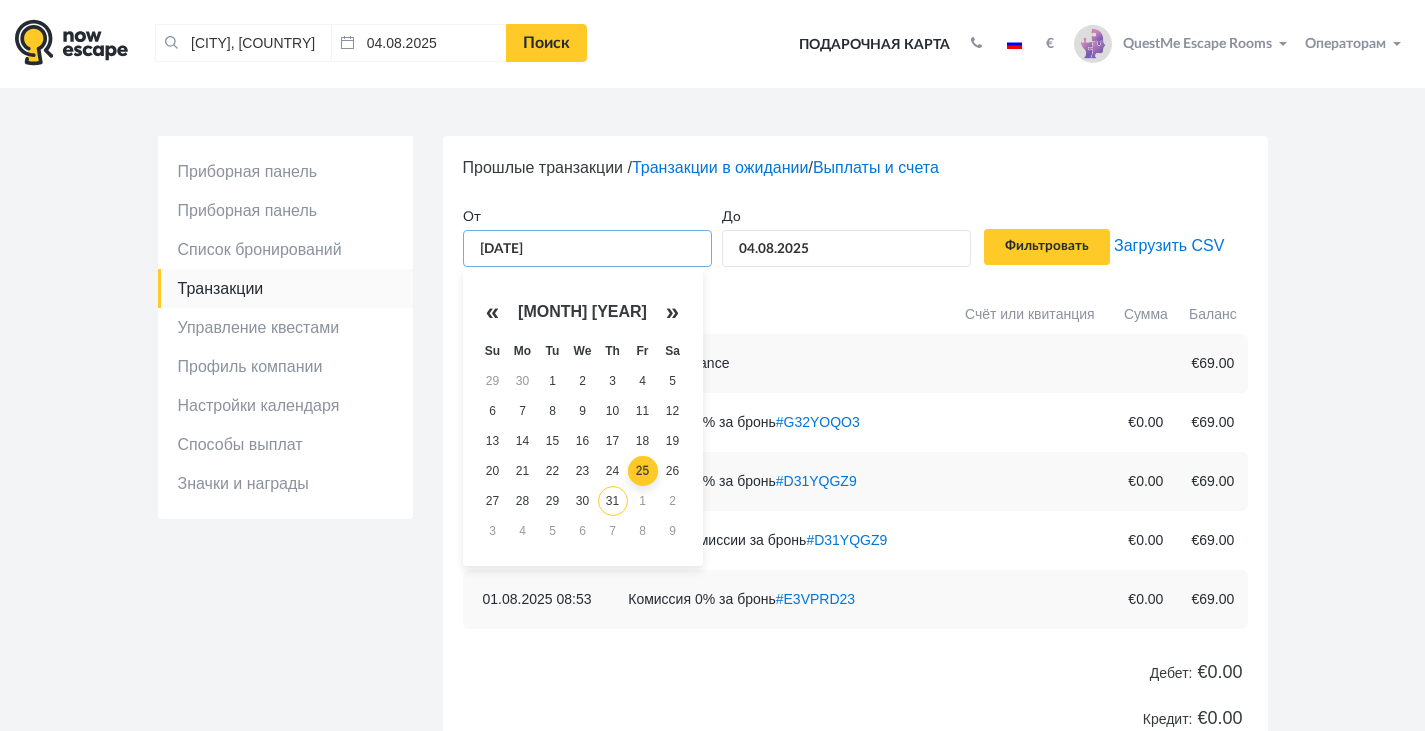 type on "31.07.2025" 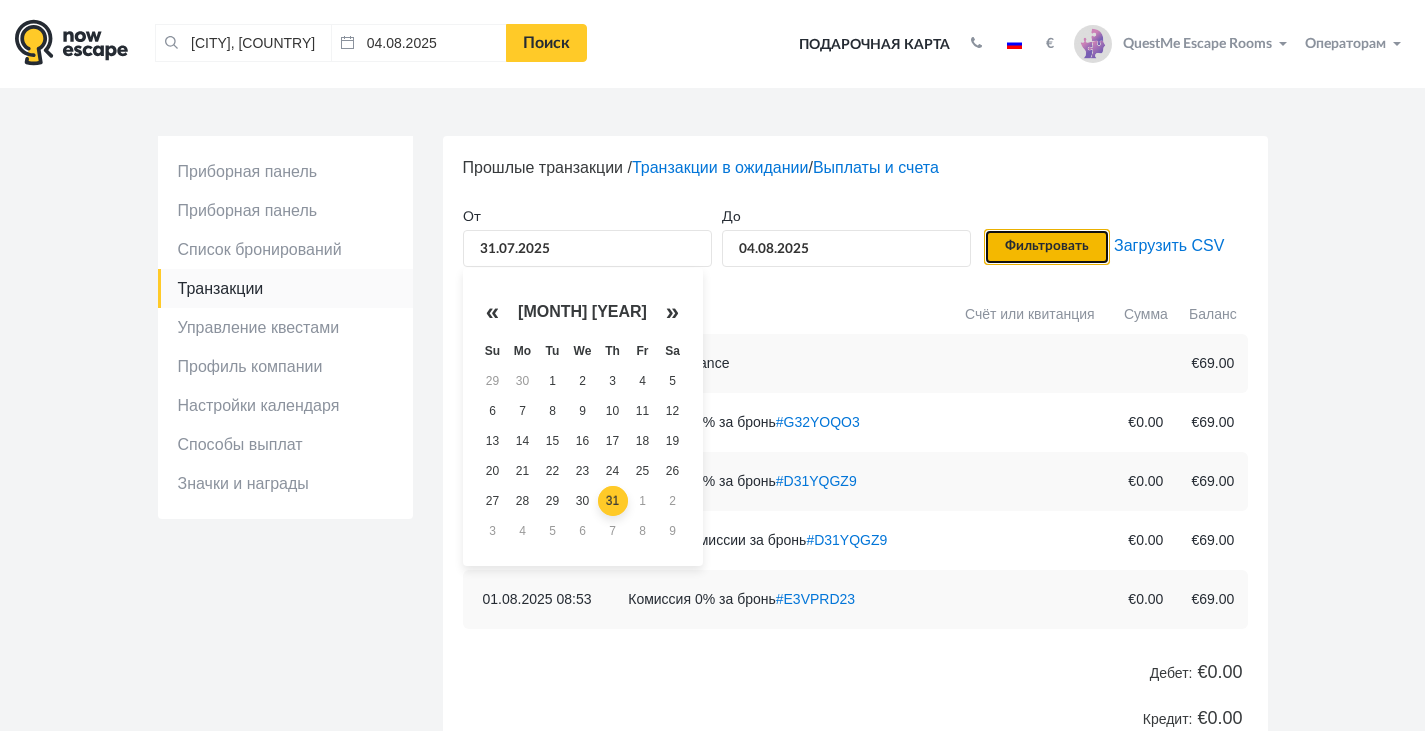 click on "Фильтровать" at bounding box center (1047, 247) 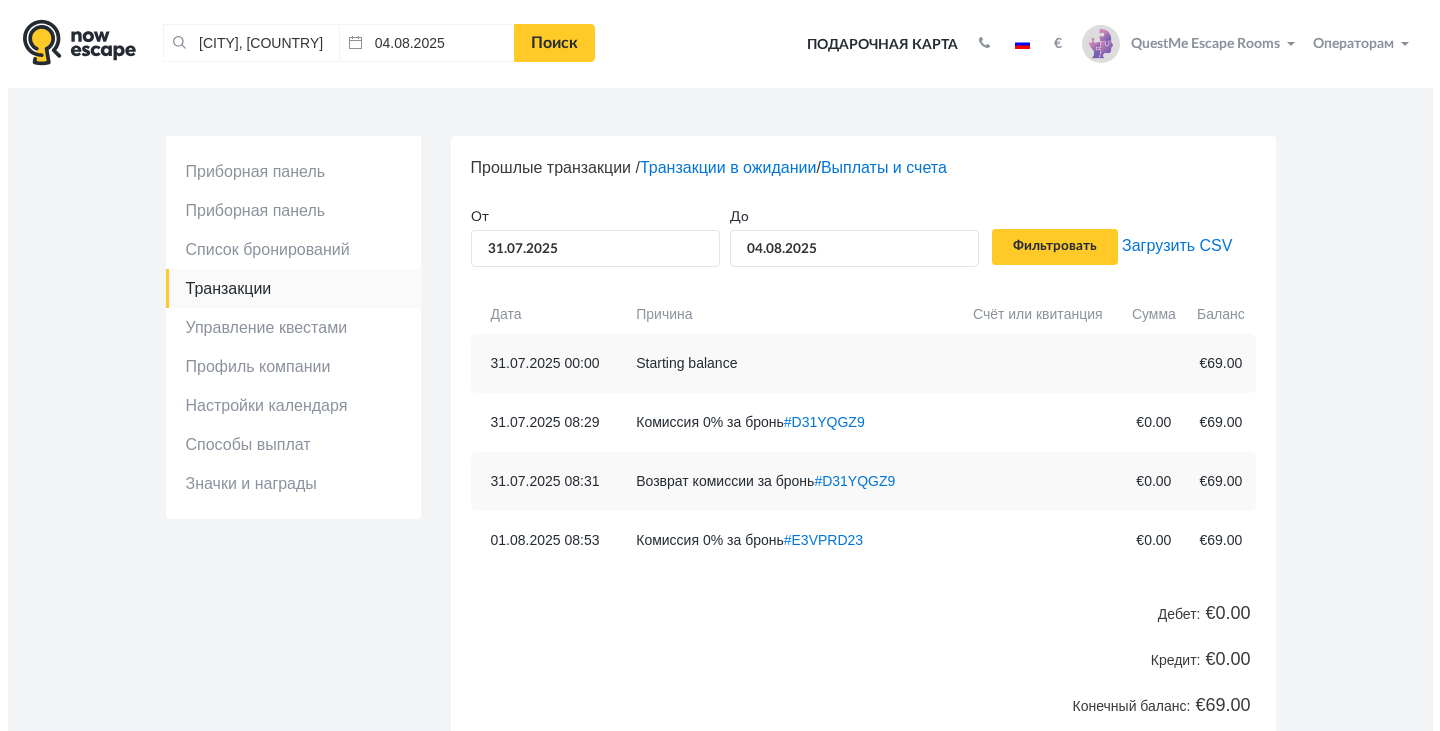 scroll, scrollTop: 0, scrollLeft: 0, axis: both 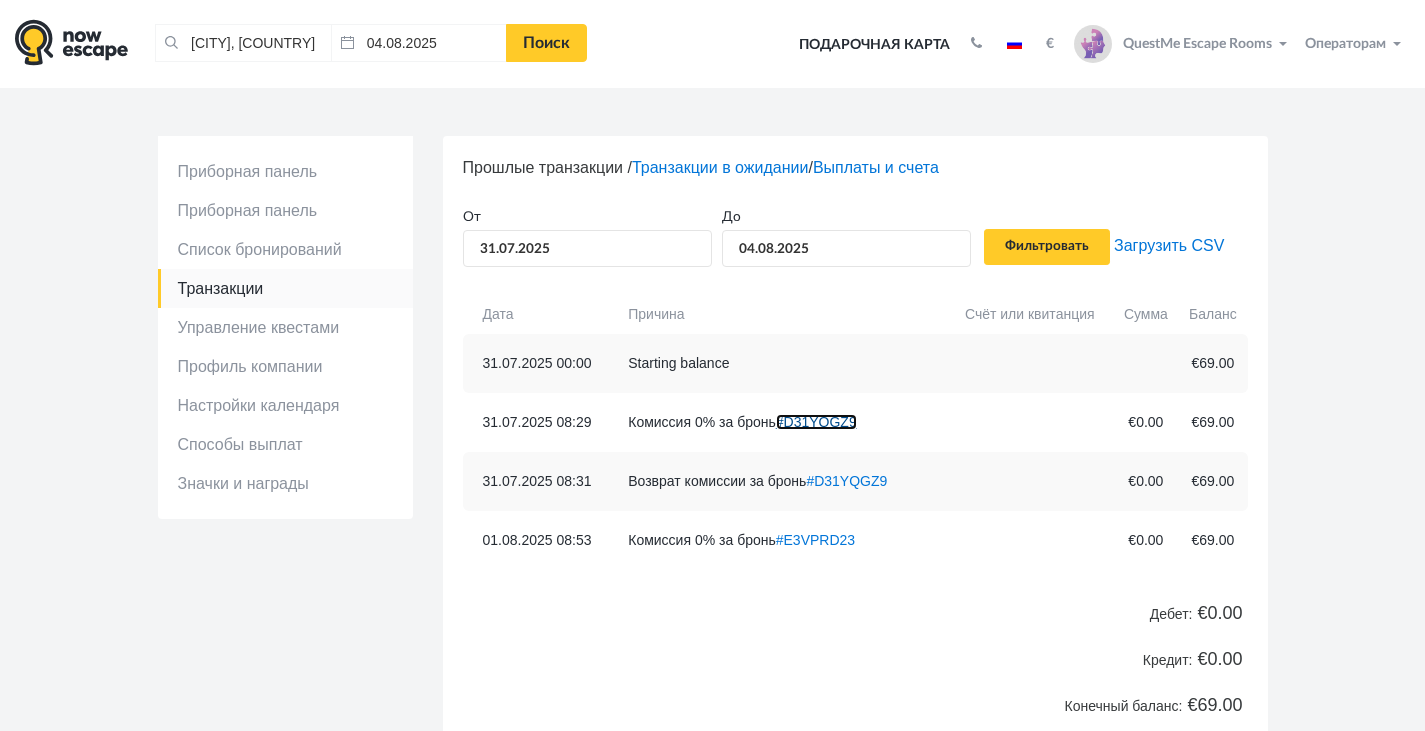 click on "#D31YQGZ9" at bounding box center [816, 422] 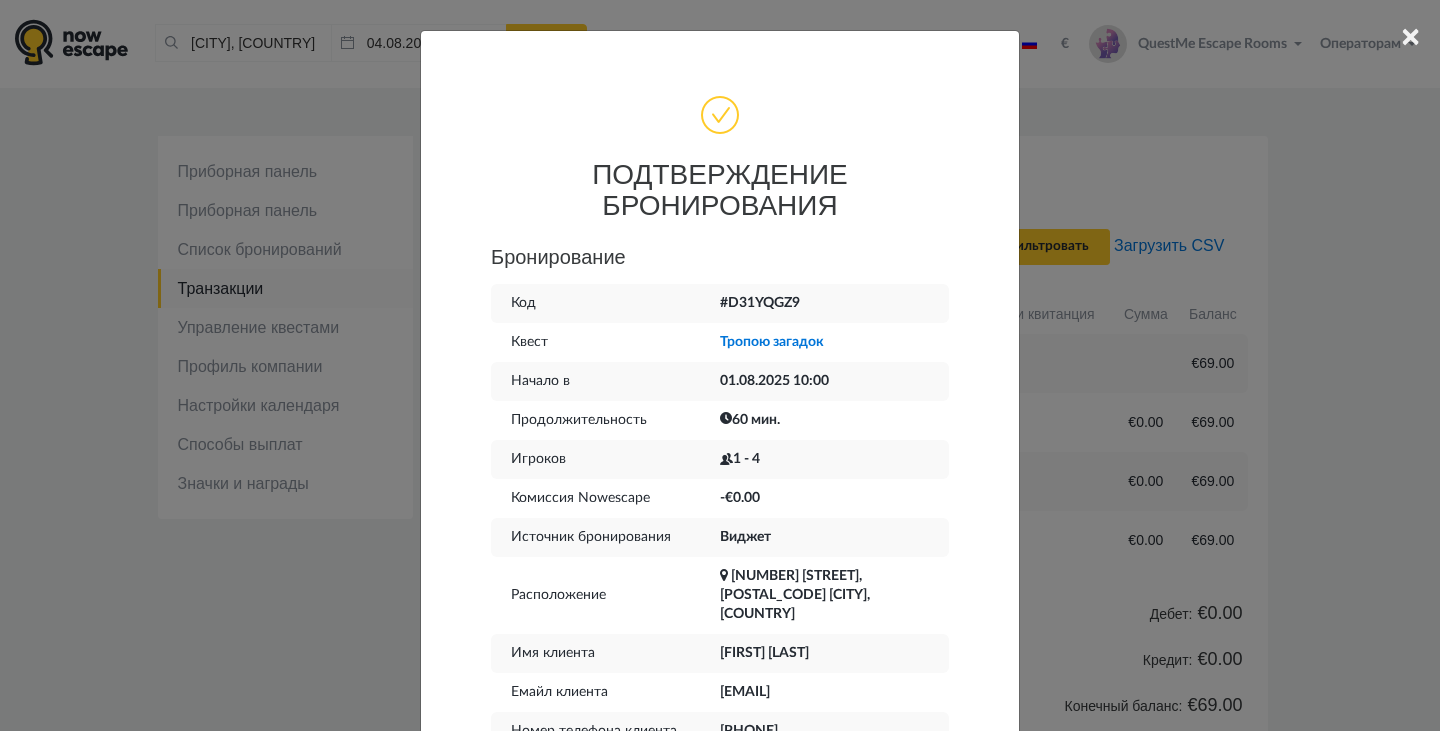 click on "×
ПОДТВЕРЖДЕНИЕ БРОНИРОВАНИЯ
Бронирование
Код
#D31YQGZ9
Квест
Тропою загадок
Начало в
01.08.2025 10:00
Продолжительность
60 мин.
Игроков
-€0.00" at bounding box center [720, 365] 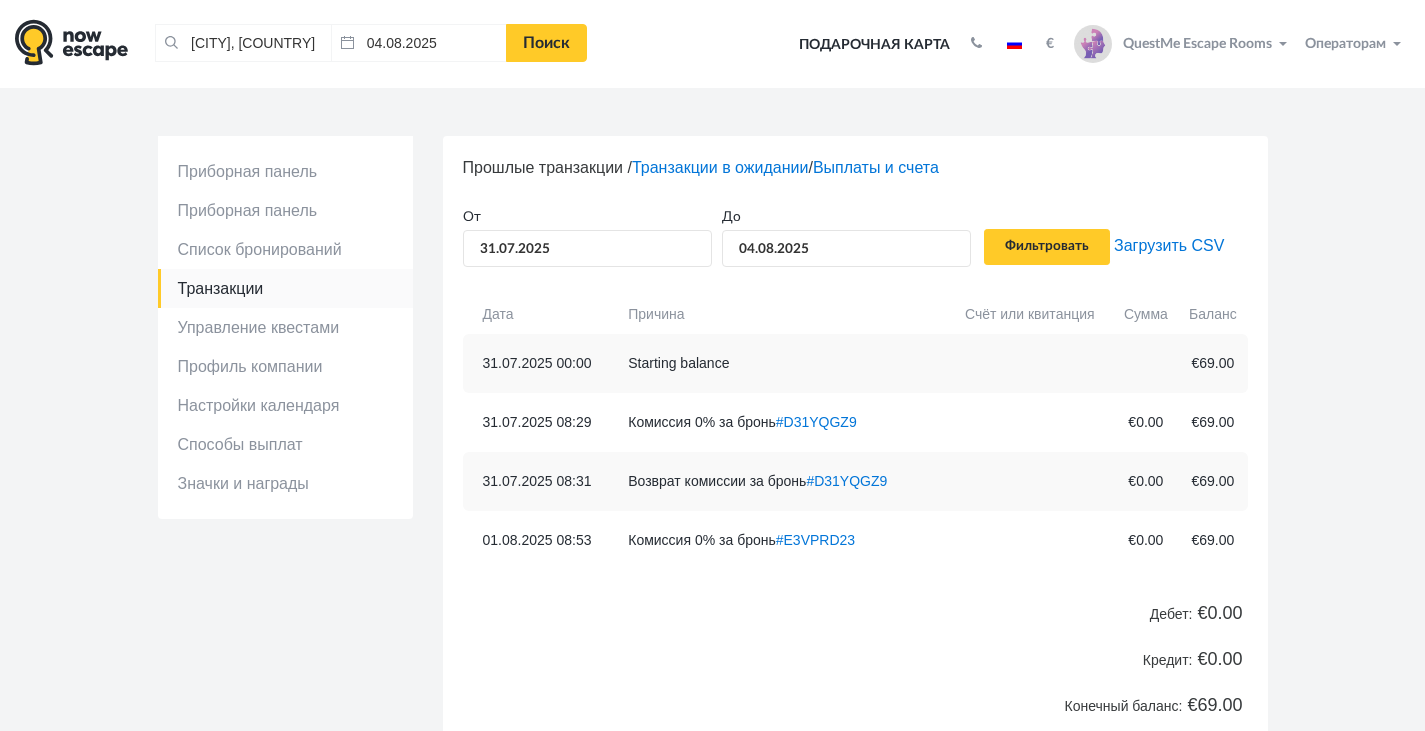 click on "Возврат комиссии за бронь  #[CODE]" at bounding box center [784, 481] 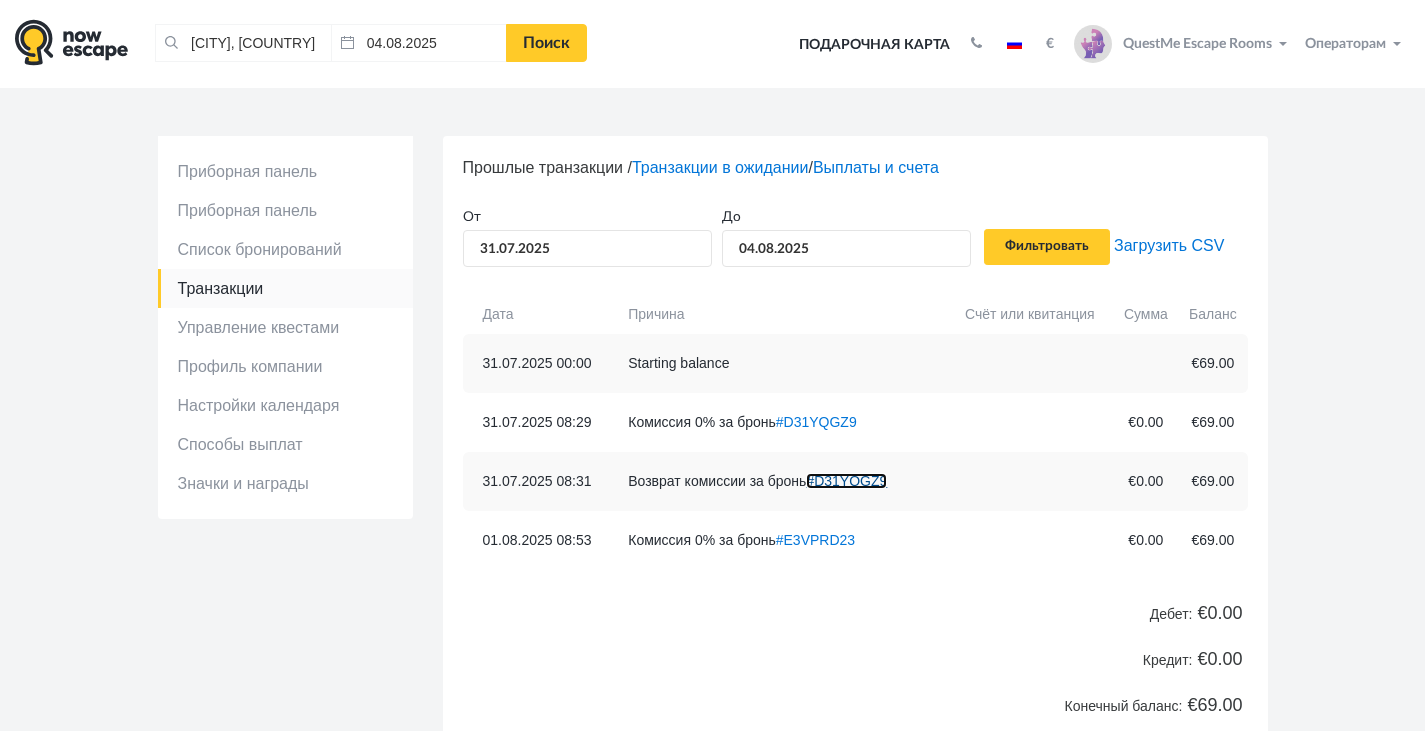 click on "#D31YQGZ9" at bounding box center [846, 481] 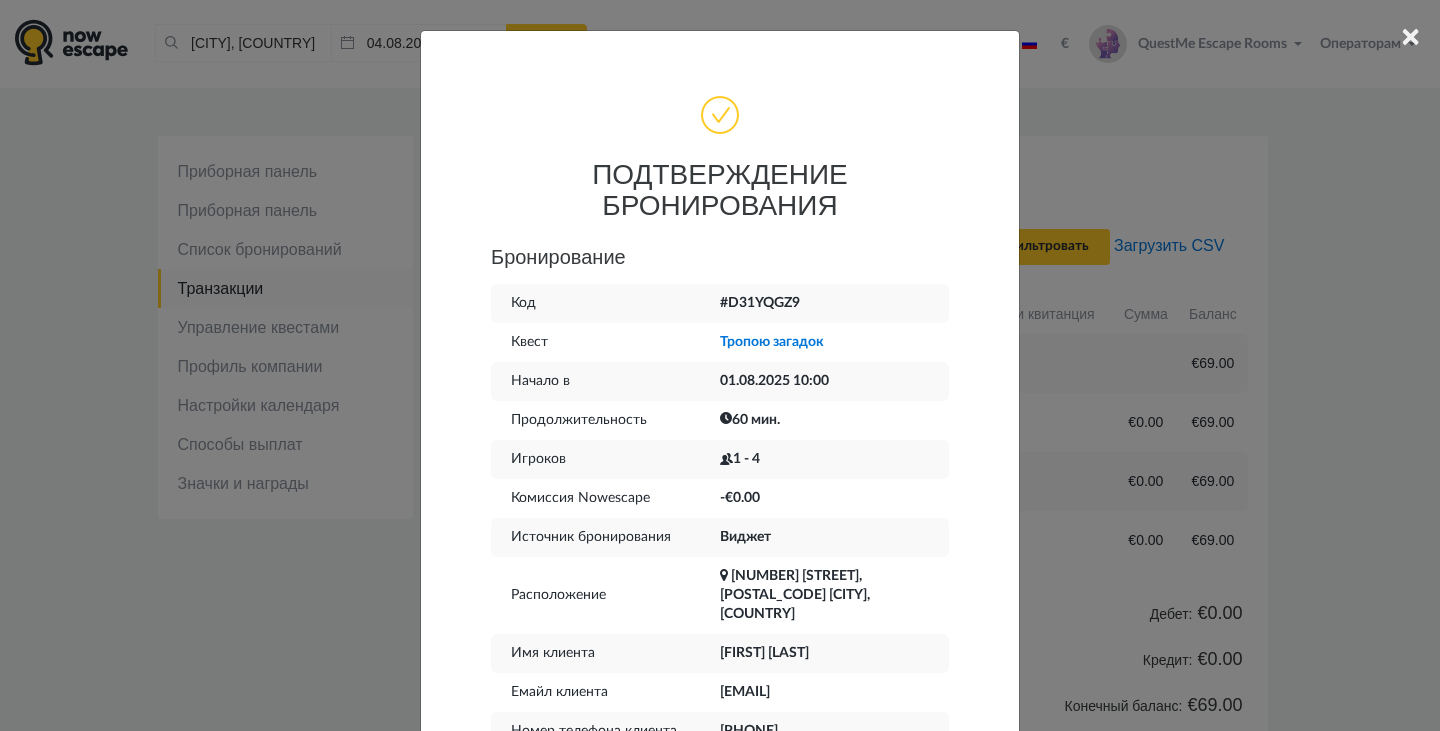 click on "×
ПОДТВЕРЖДЕНИЕ БРОНИРОВАНИЯ
Бронирование
Код
#D31YQGZ9
Квест
Тропою загадок
Начало в
01.08.2025 10:00
Продолжительность
60 мин.
Игроков
-€0.00" at bounding box center [720, 365] 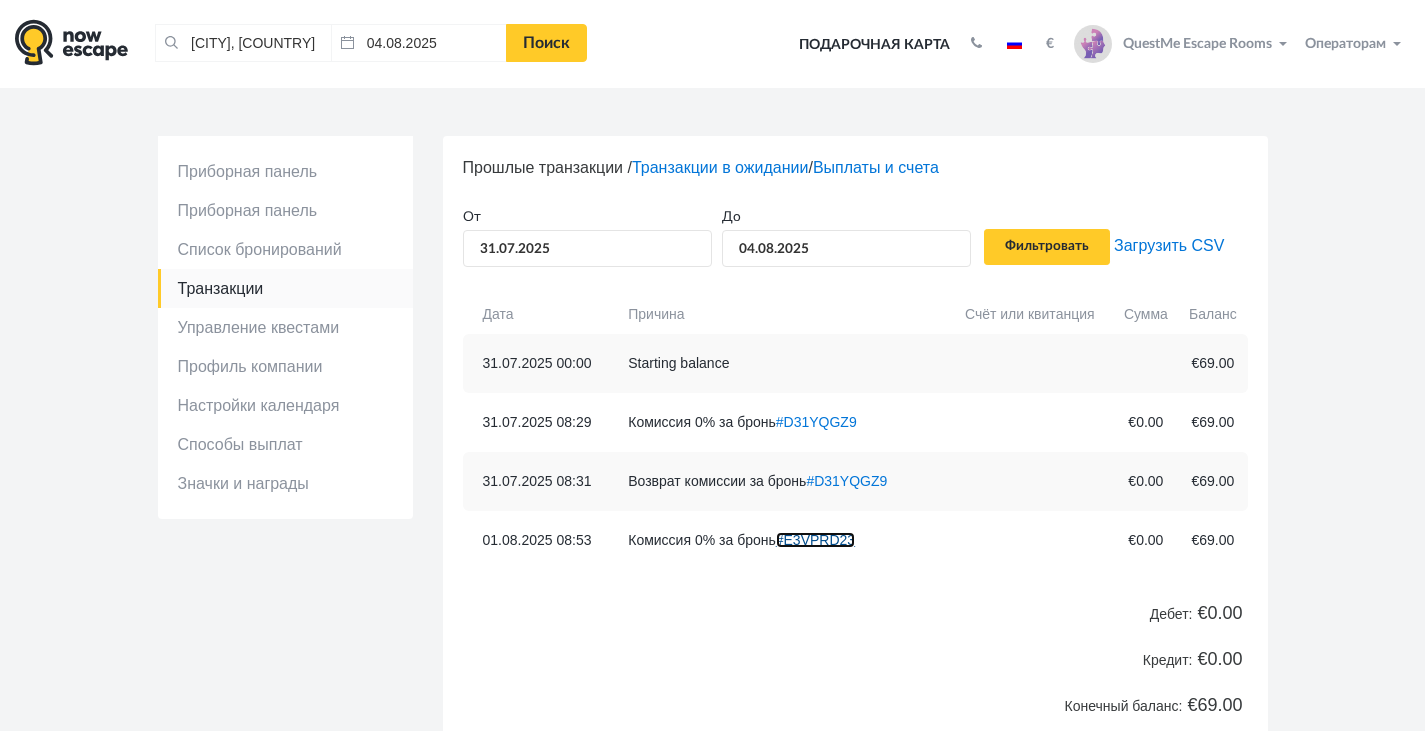 click on "#E3VPRD23" at bounding box center (815, 540) 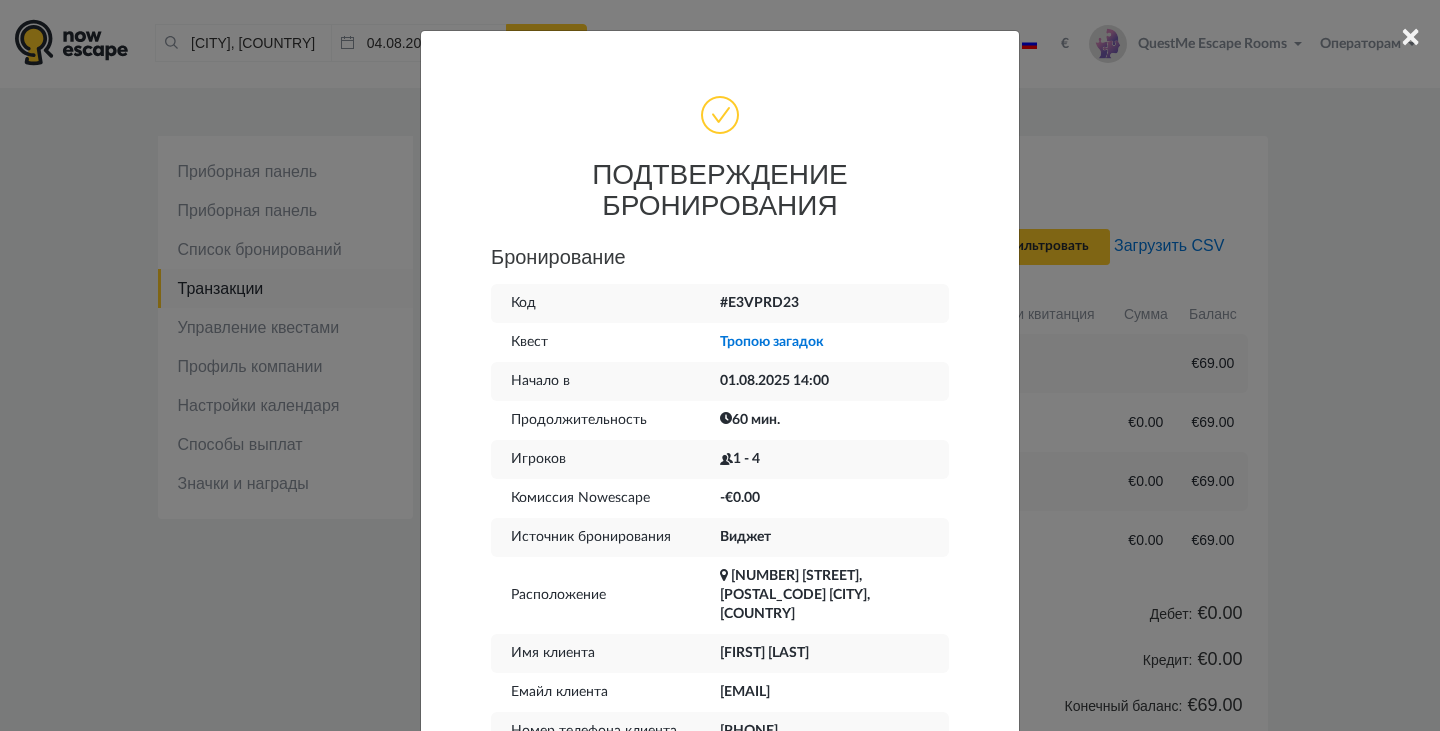 scroll, scrollTop: 100, scrollLeft: 0, axis: vertical 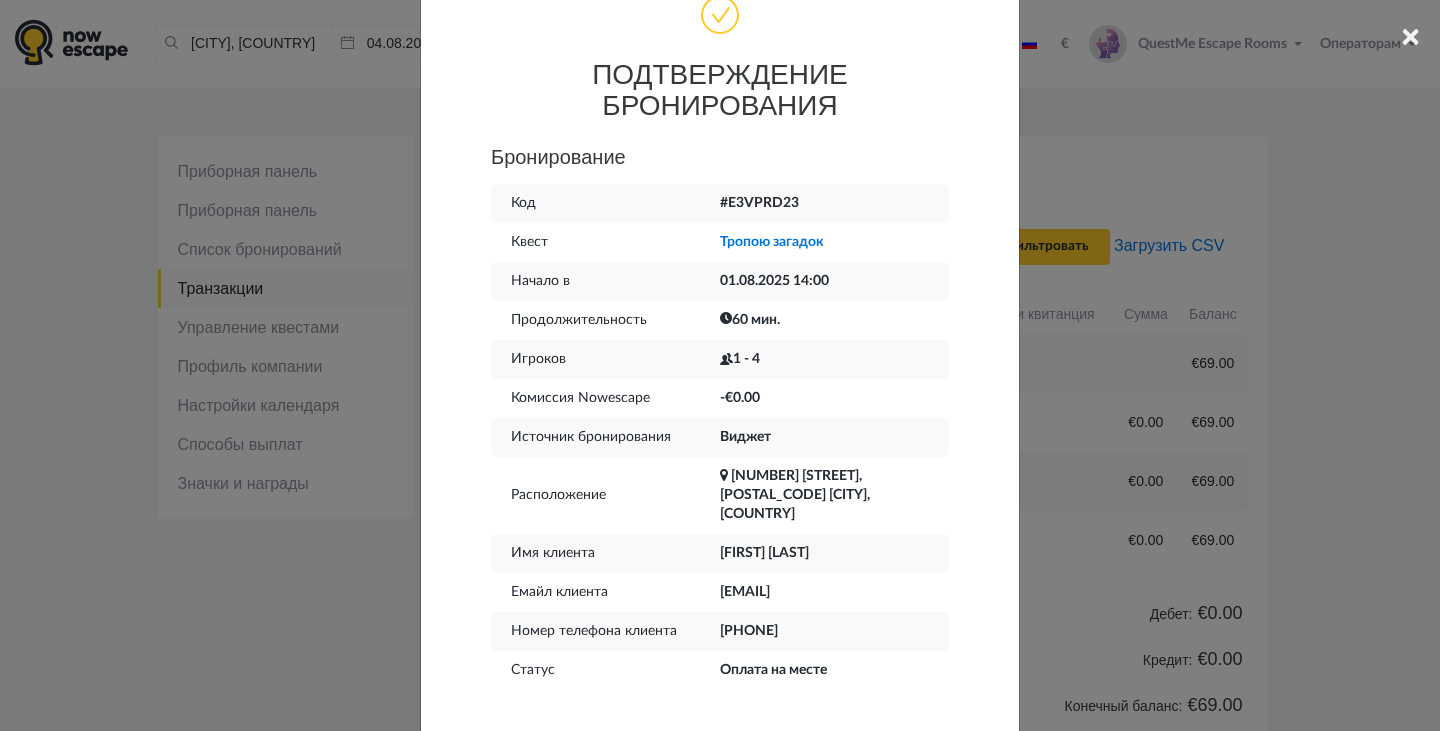 click on "×
ПОДТВЕРЖДЕНИЕ БРОНИРОВАНИЯ
Бронирование
Код
#E3VPRD23
Квест
Тропою загадок
Начало в
01.08.2025 14:00
Продолжительность
60 мин.
Игроков
-€0.00" at bounding box center [720, 365] 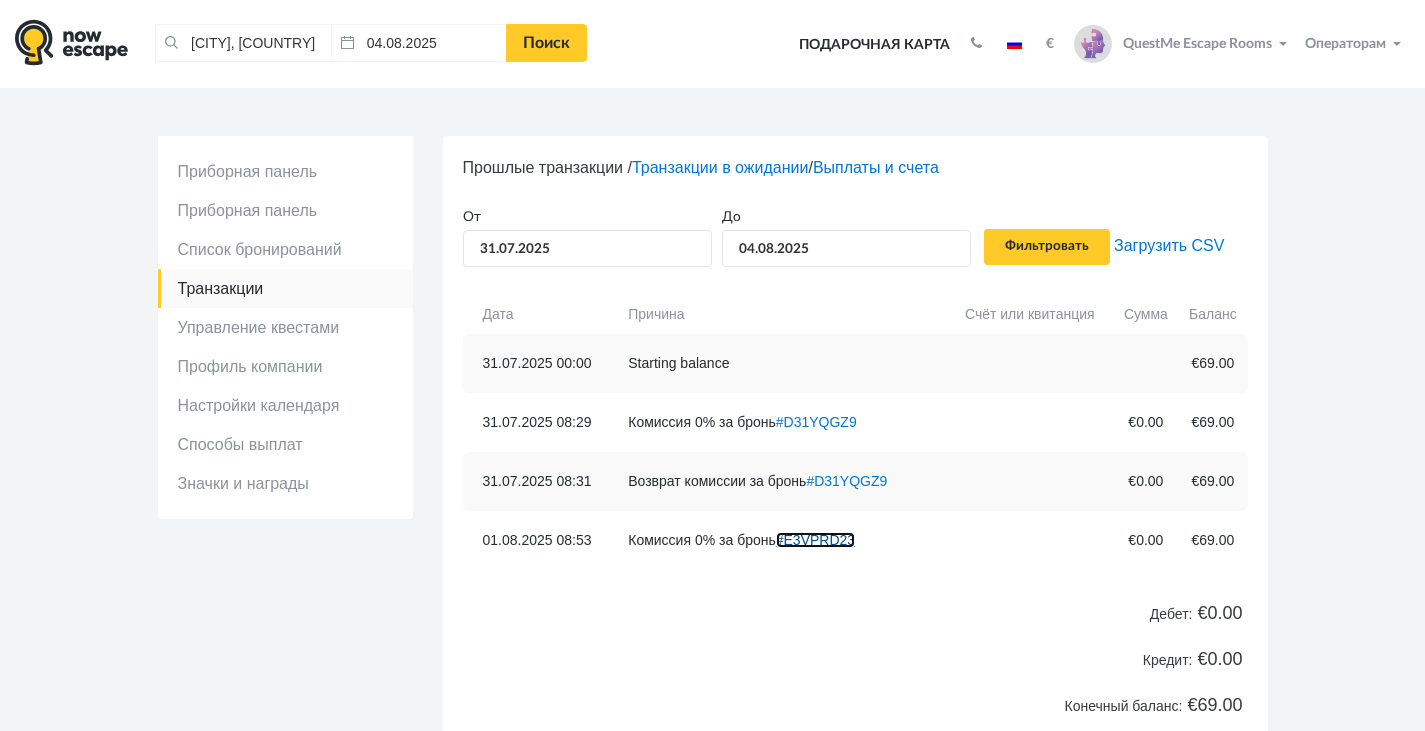 click on "#E3VPRD23" at bounding box center [815, 540] 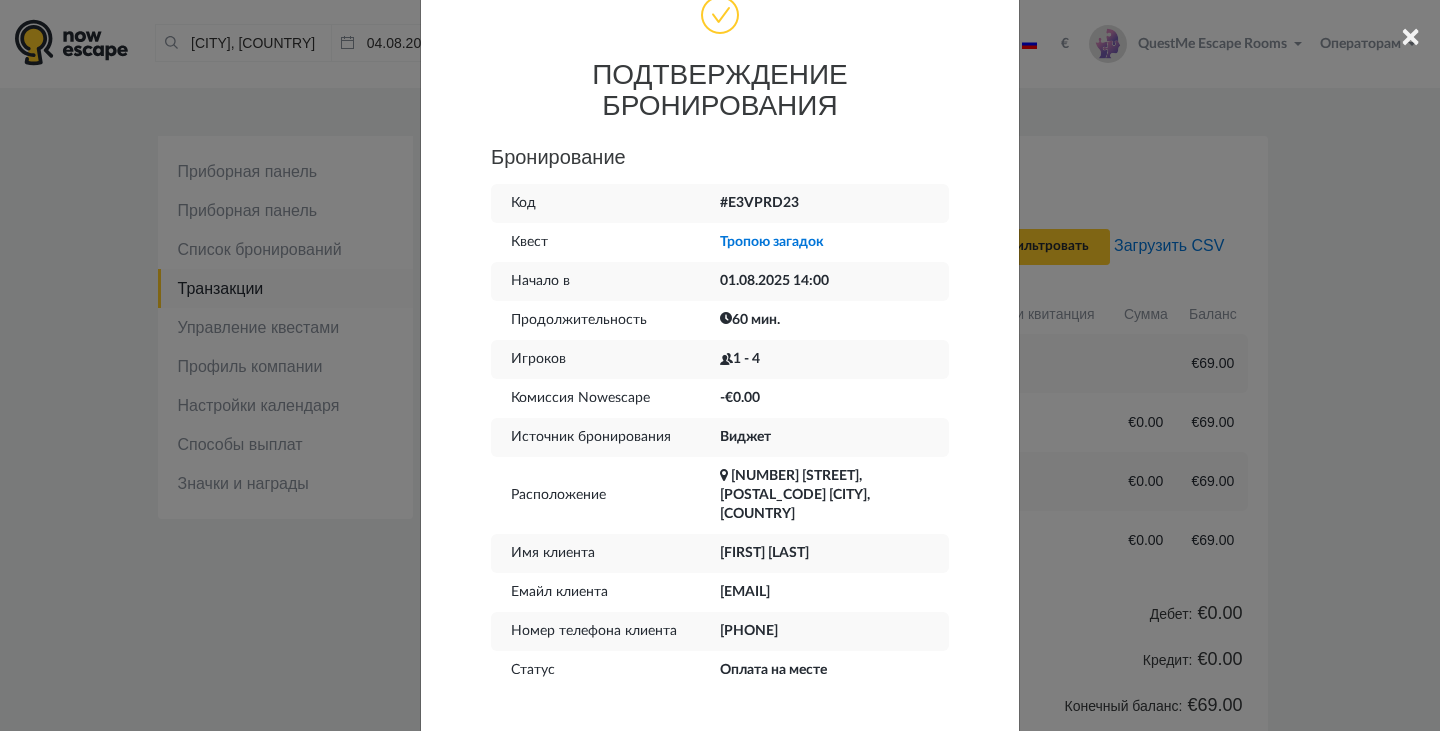 scroll, scrollTop: 0, scrollLeft: 0, axis: both 